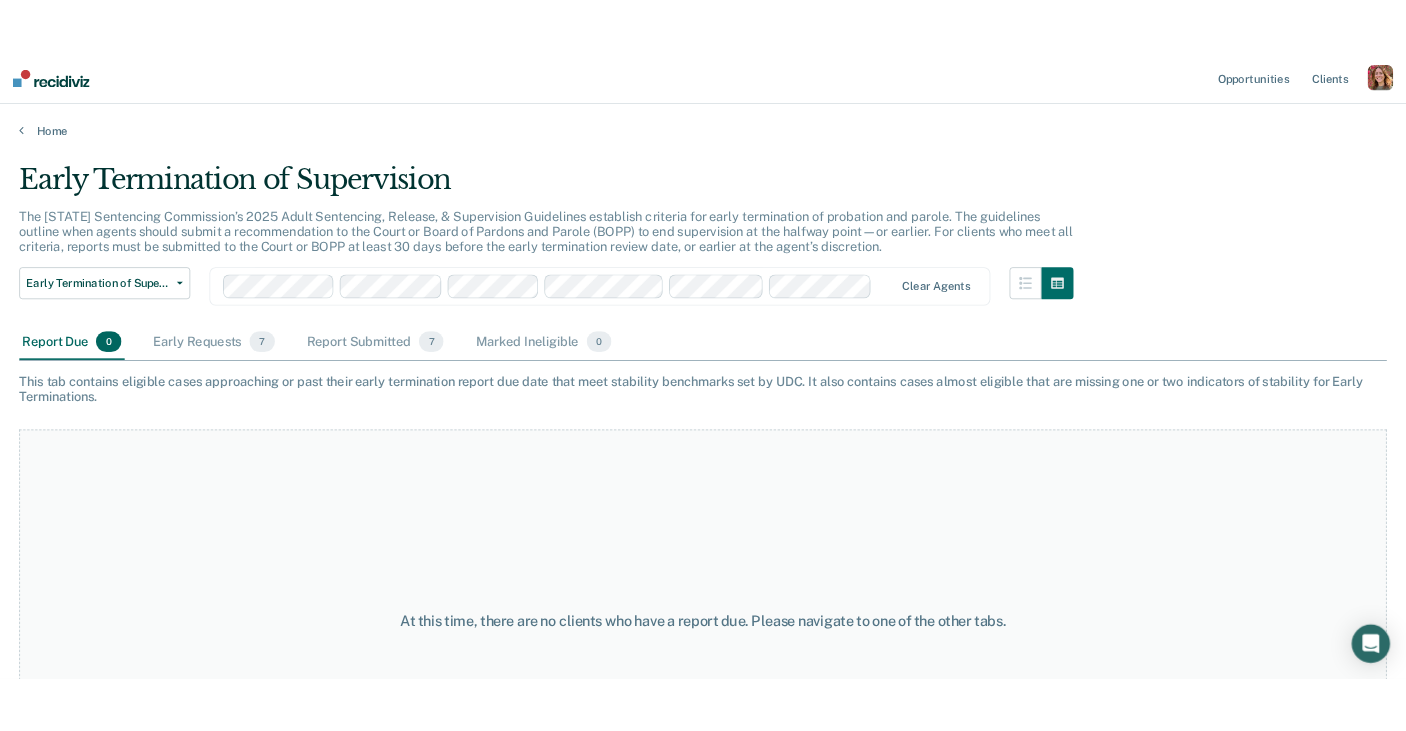 scroll, scrollTop: 0, scrollLeft: 0, axis: both 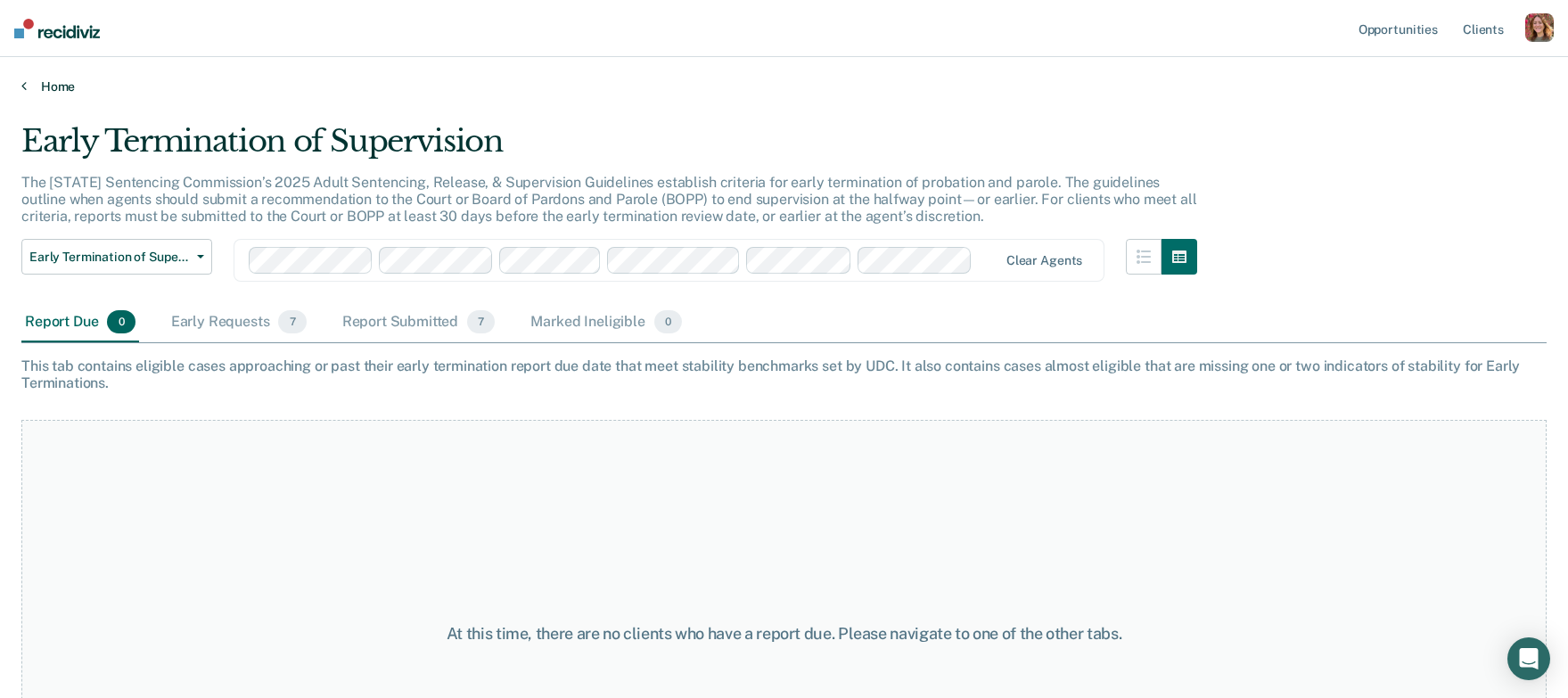 click on "Home" at bounding box center (784, 86) 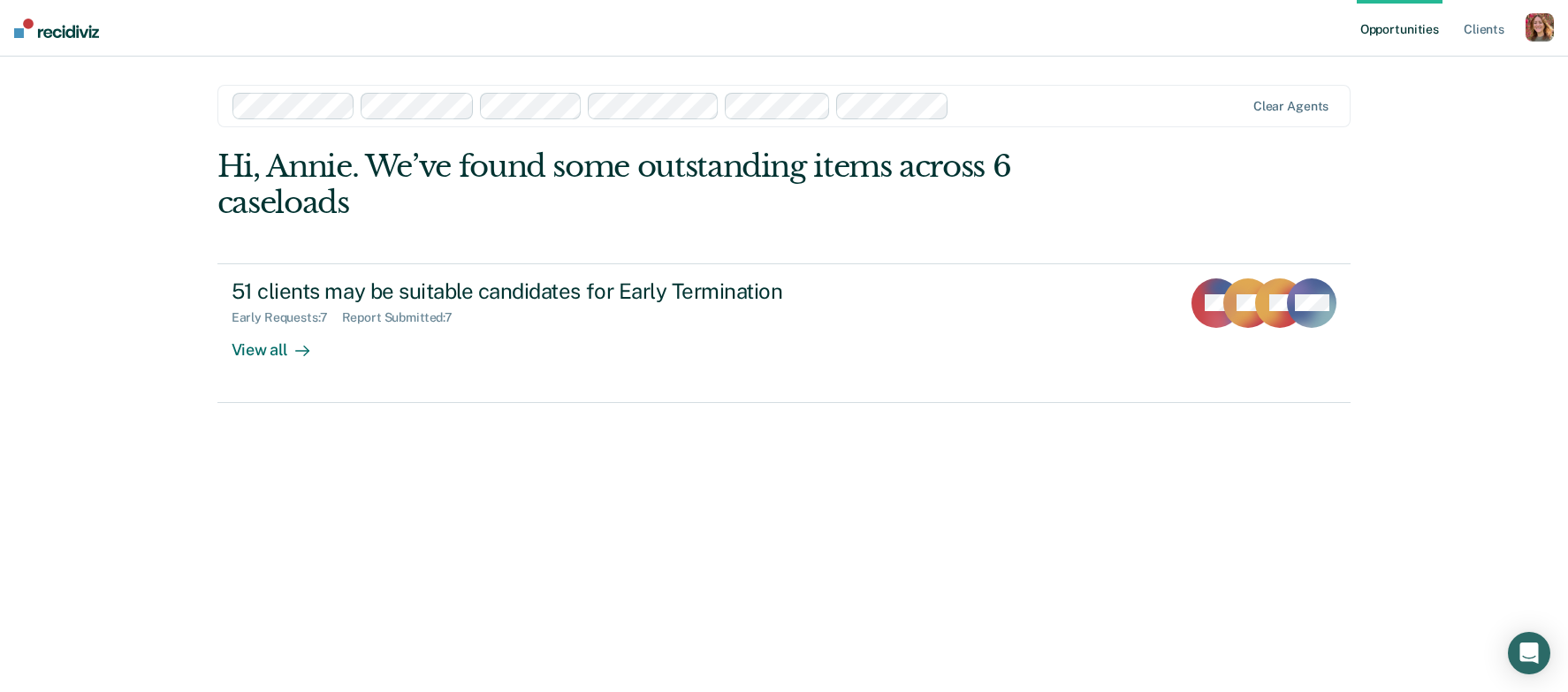 click at bounding box center (57, 28) 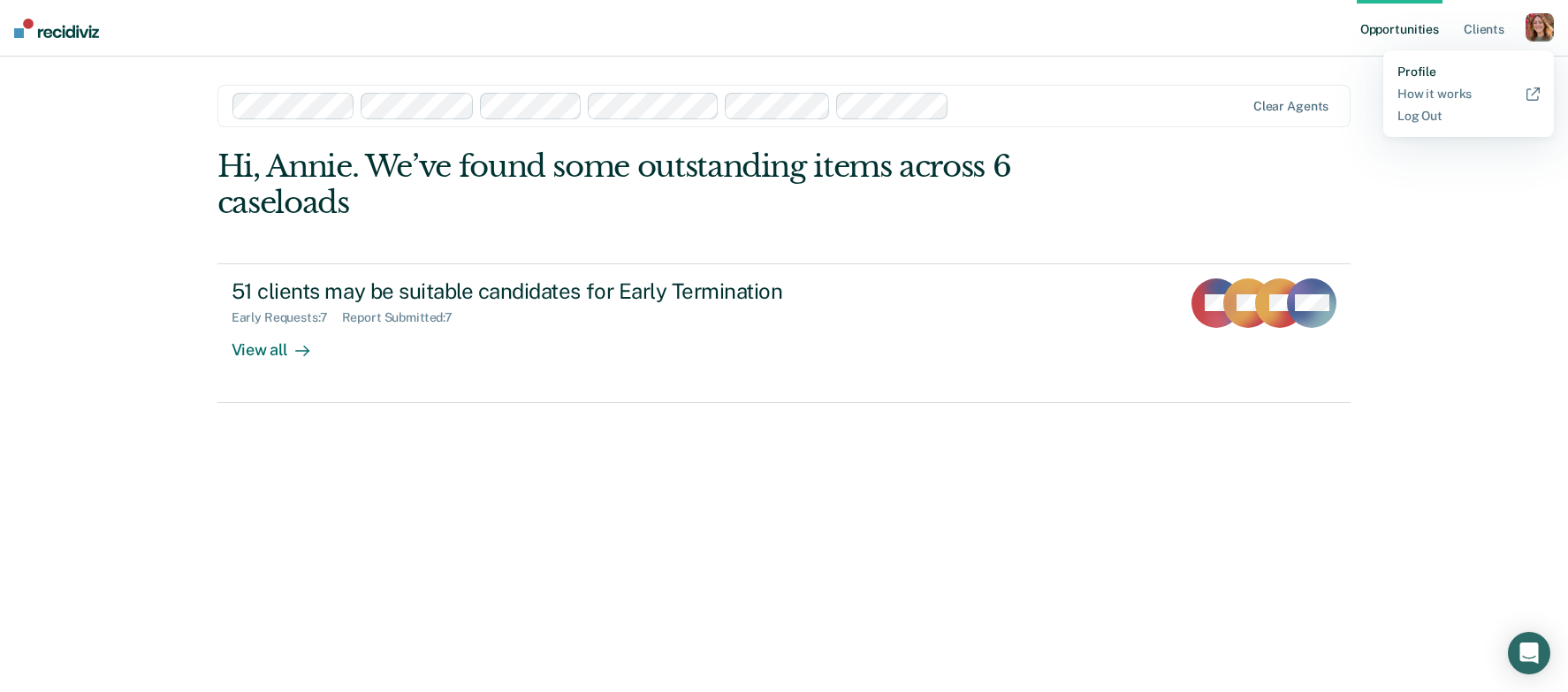 click on "Profile" at bounding box center (1468, 72) 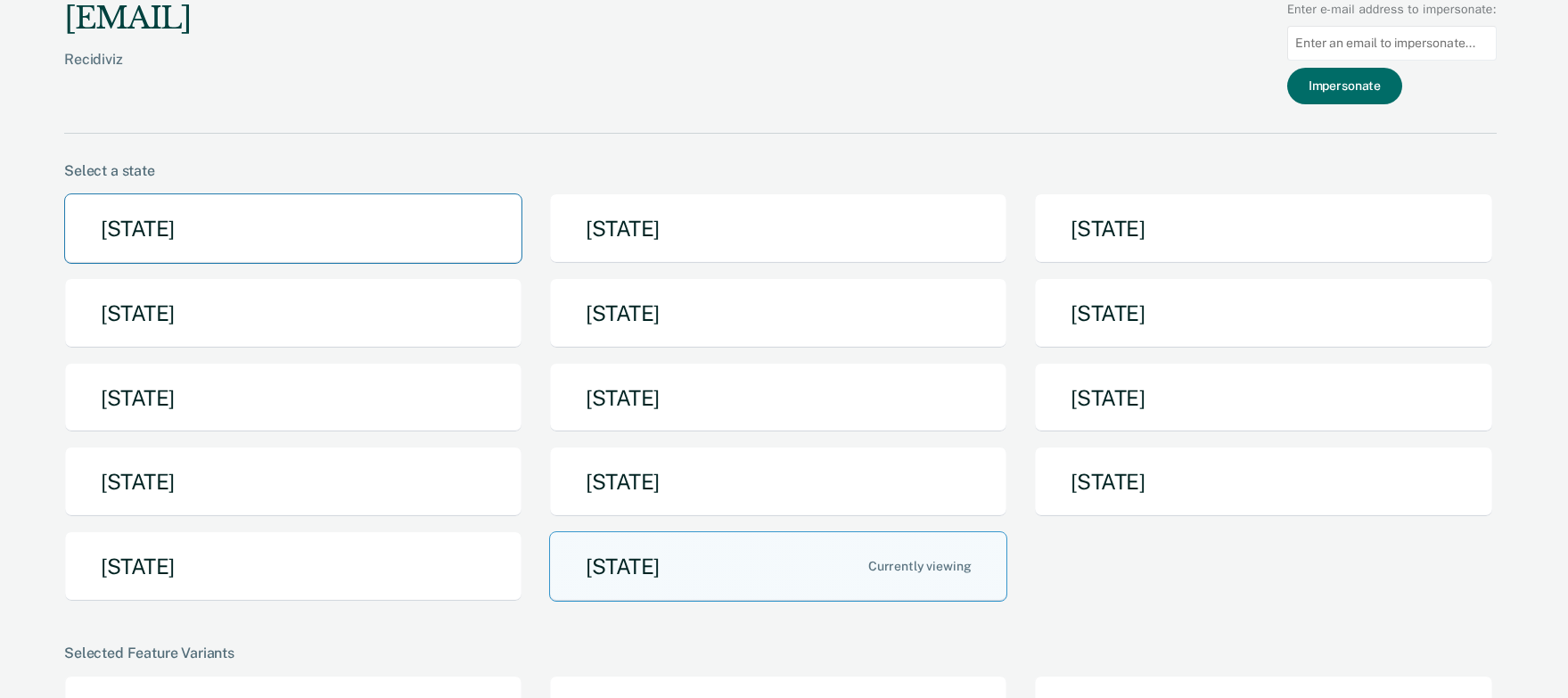 click on "[STATE]" at bounding box center (293, 228) 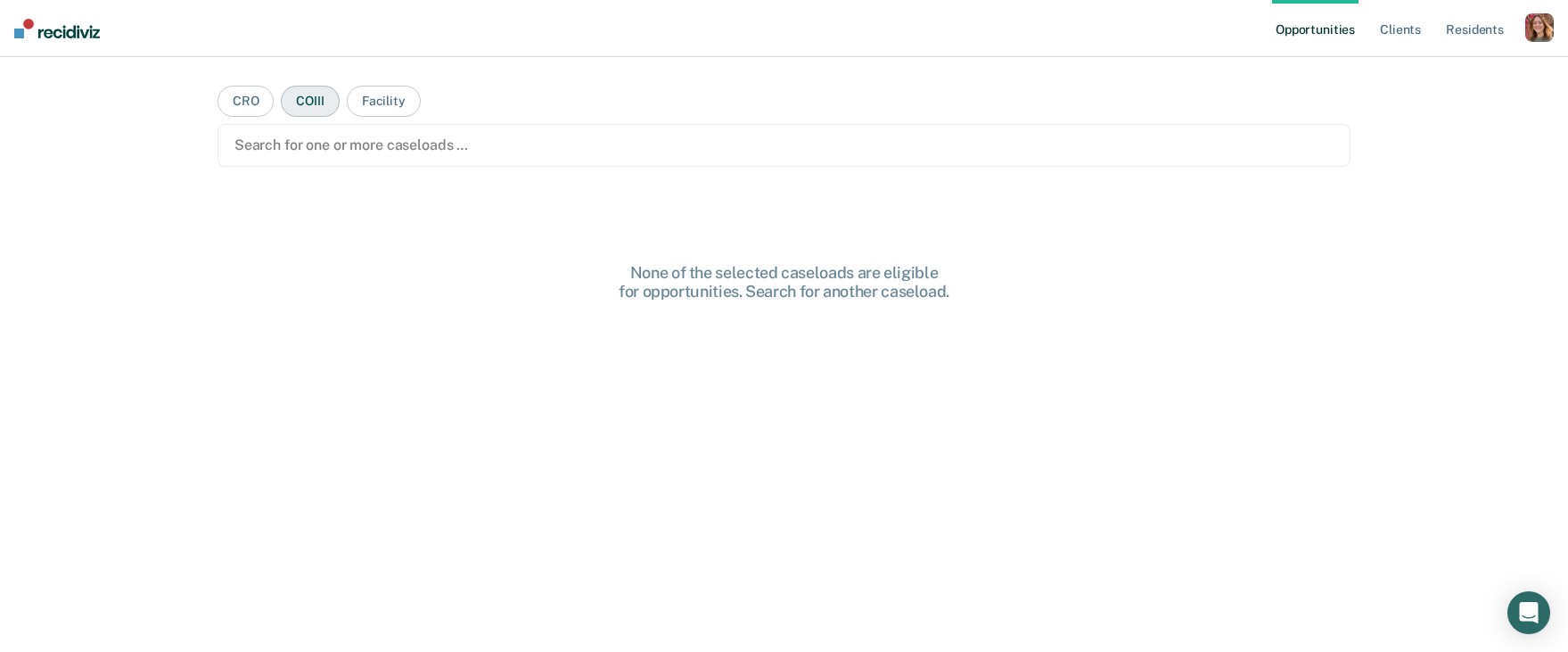 click on "COIII" at bounding box center [309, 101] 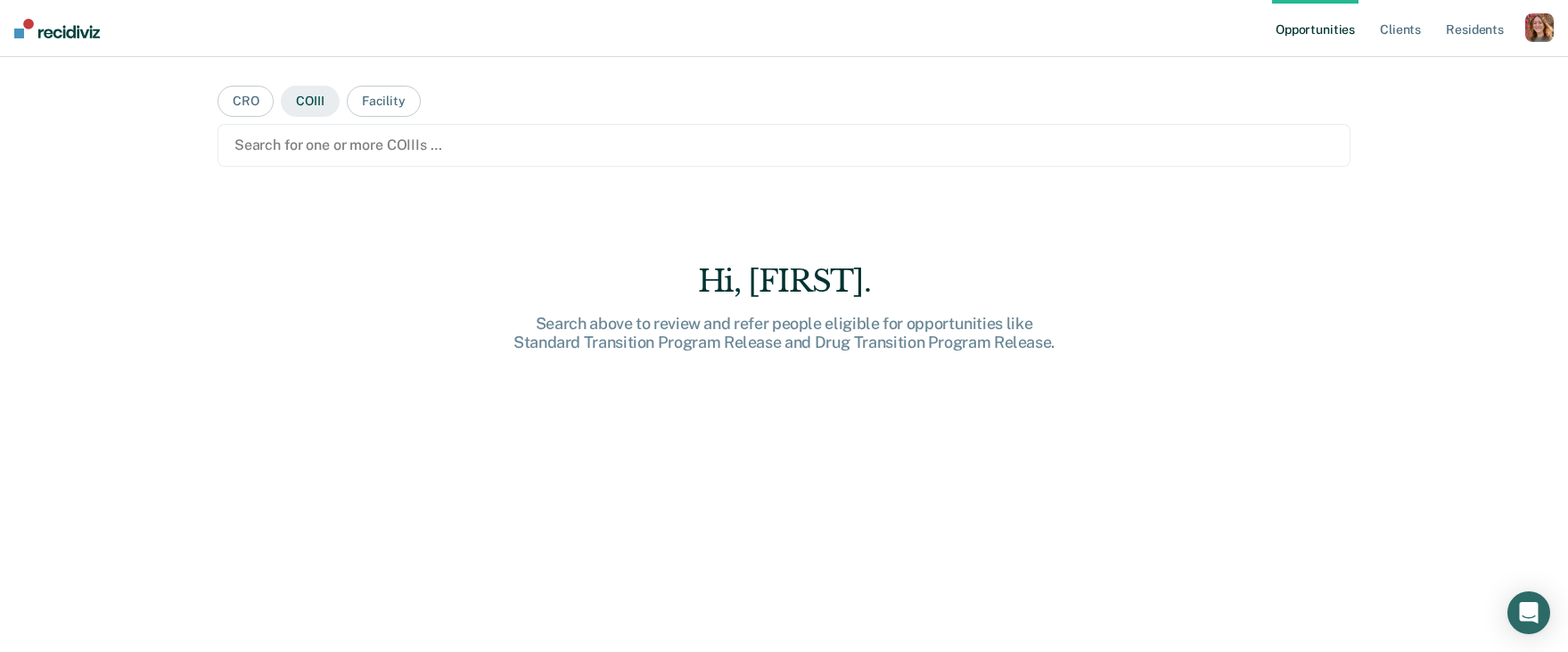 click on "COIII" at bounding box center [309, 101] 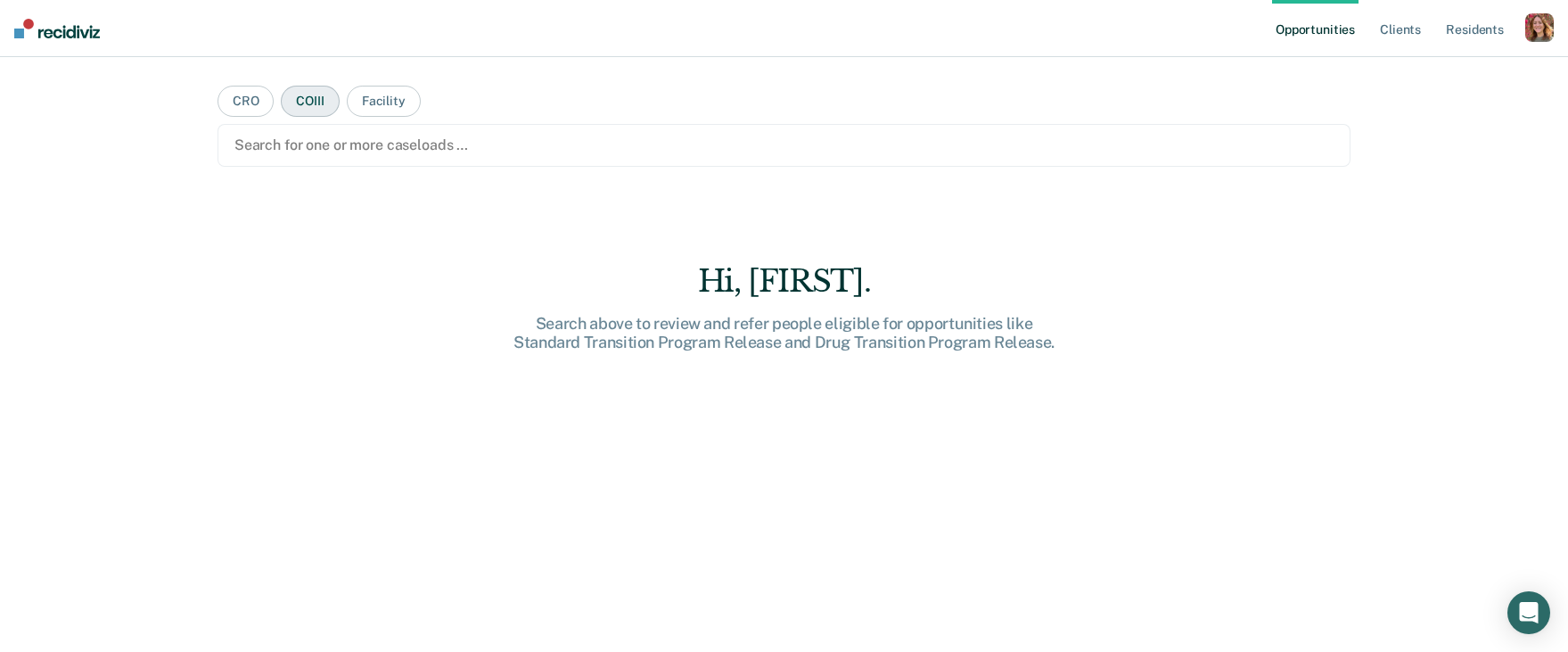 click on "COIII" at bounding box center (309, 101) 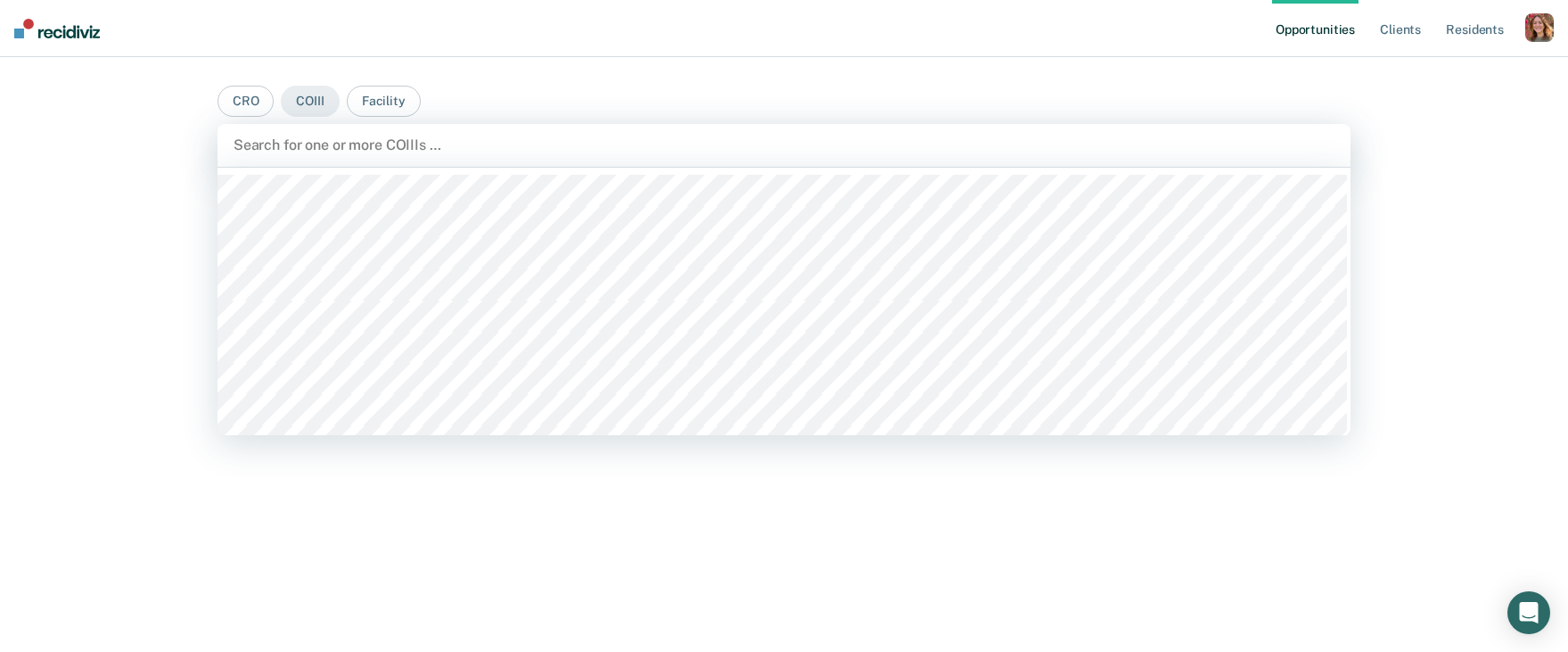 click on "Search for one or more COIIIs …" at bounding box center [784, 145] 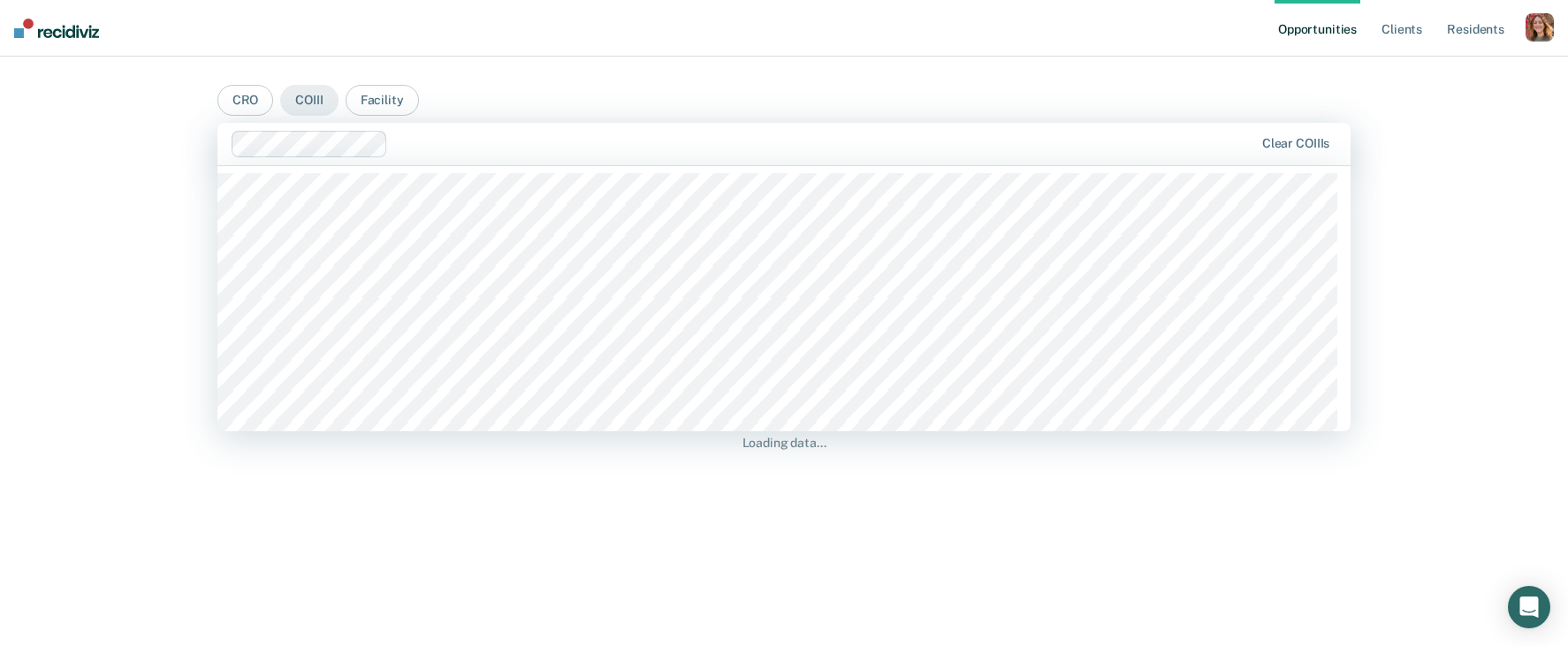 click at bounding box center [824, 143] 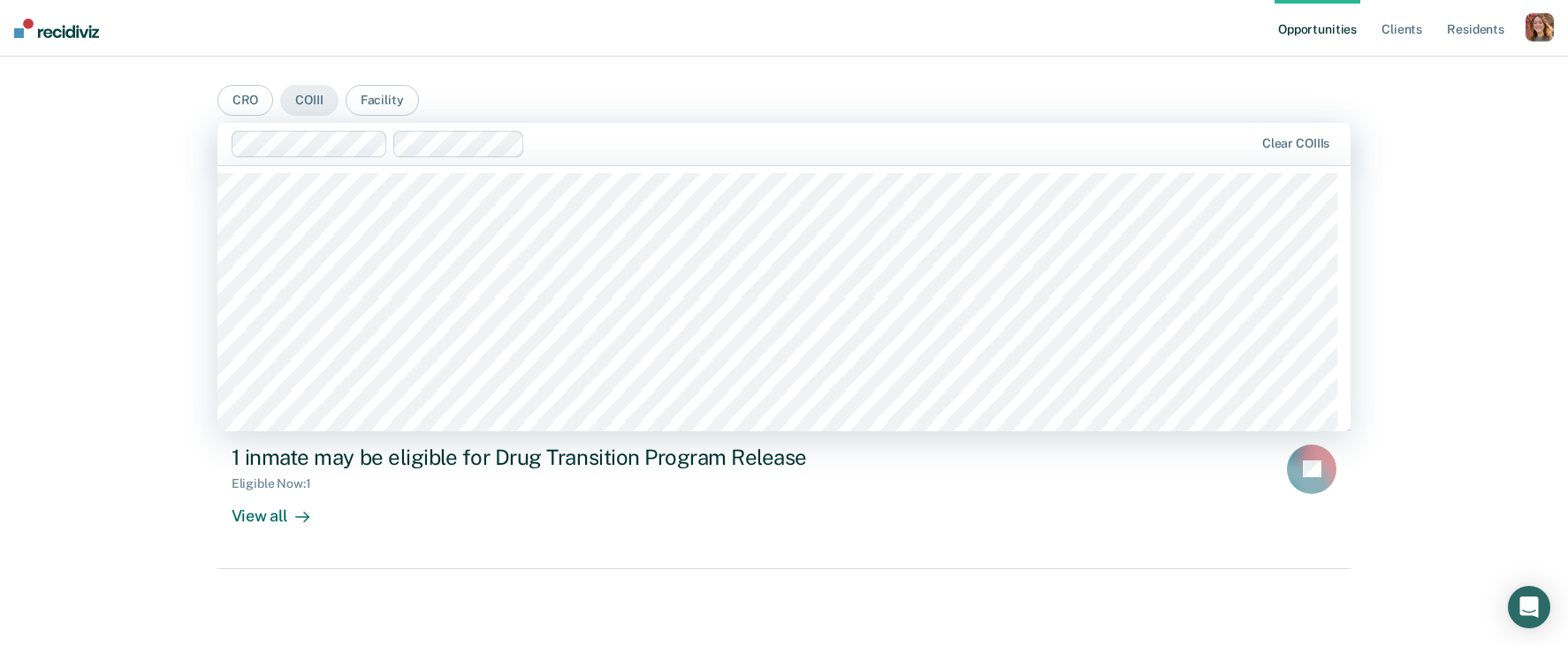 click at bounding box center (893, 143) 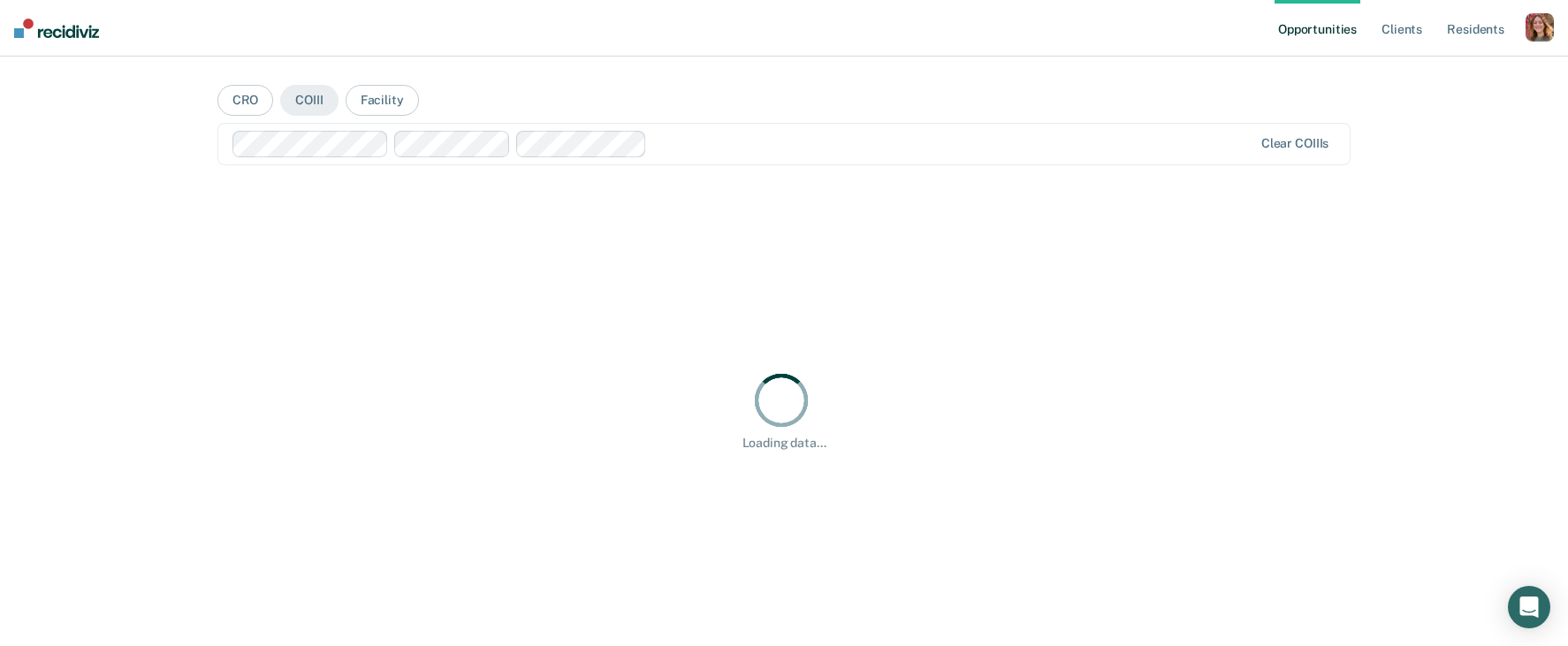 click at bounding box center [953, 143] 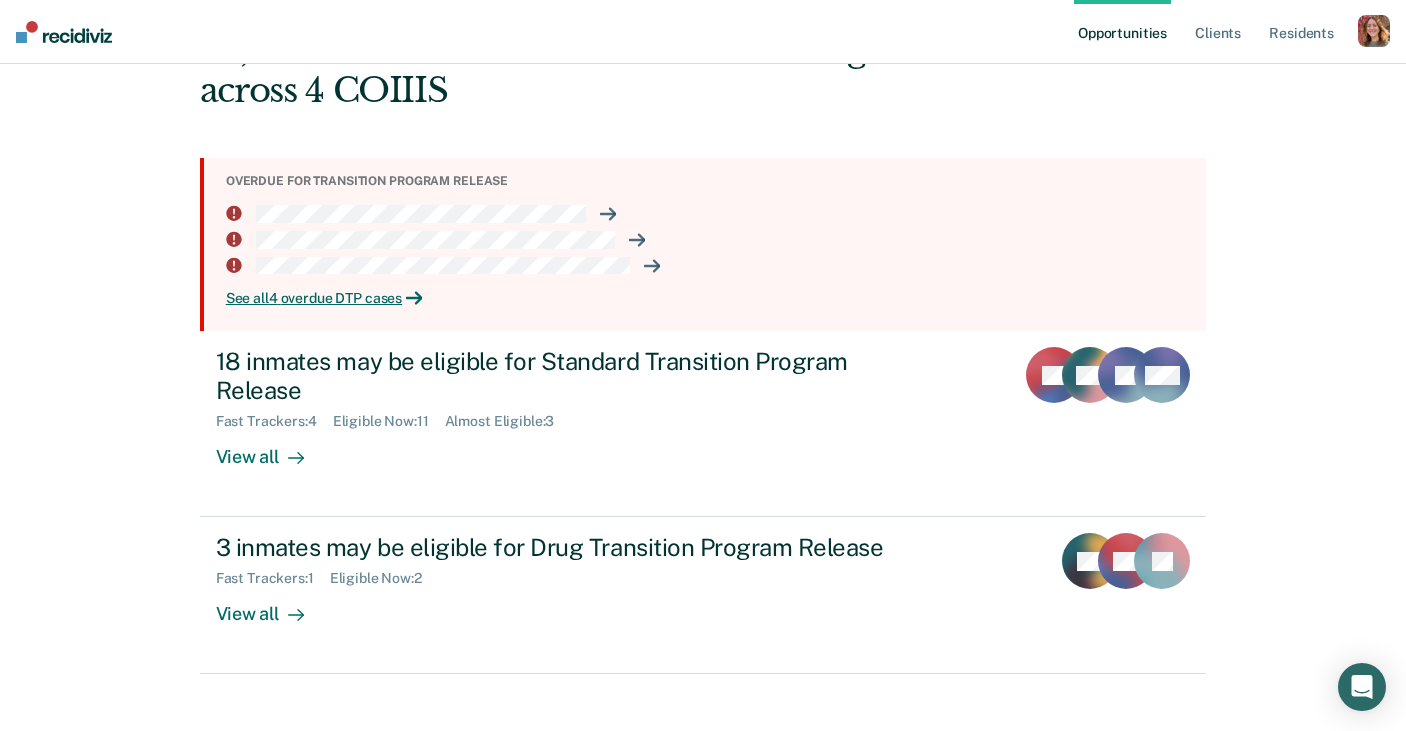 scroll, scrollTop: 188, scrollLeft: 0, axis: vertical 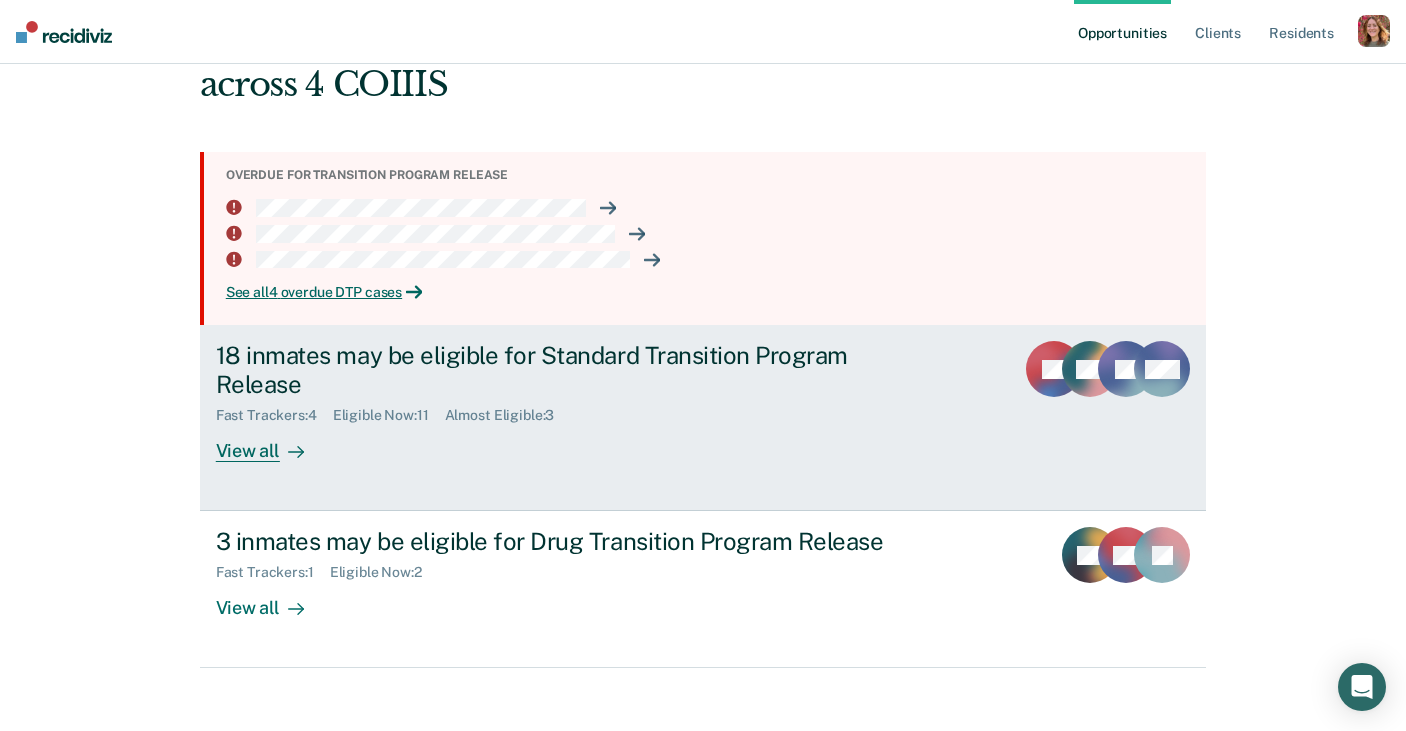 click on "View all" at bounding box center [272, 443] 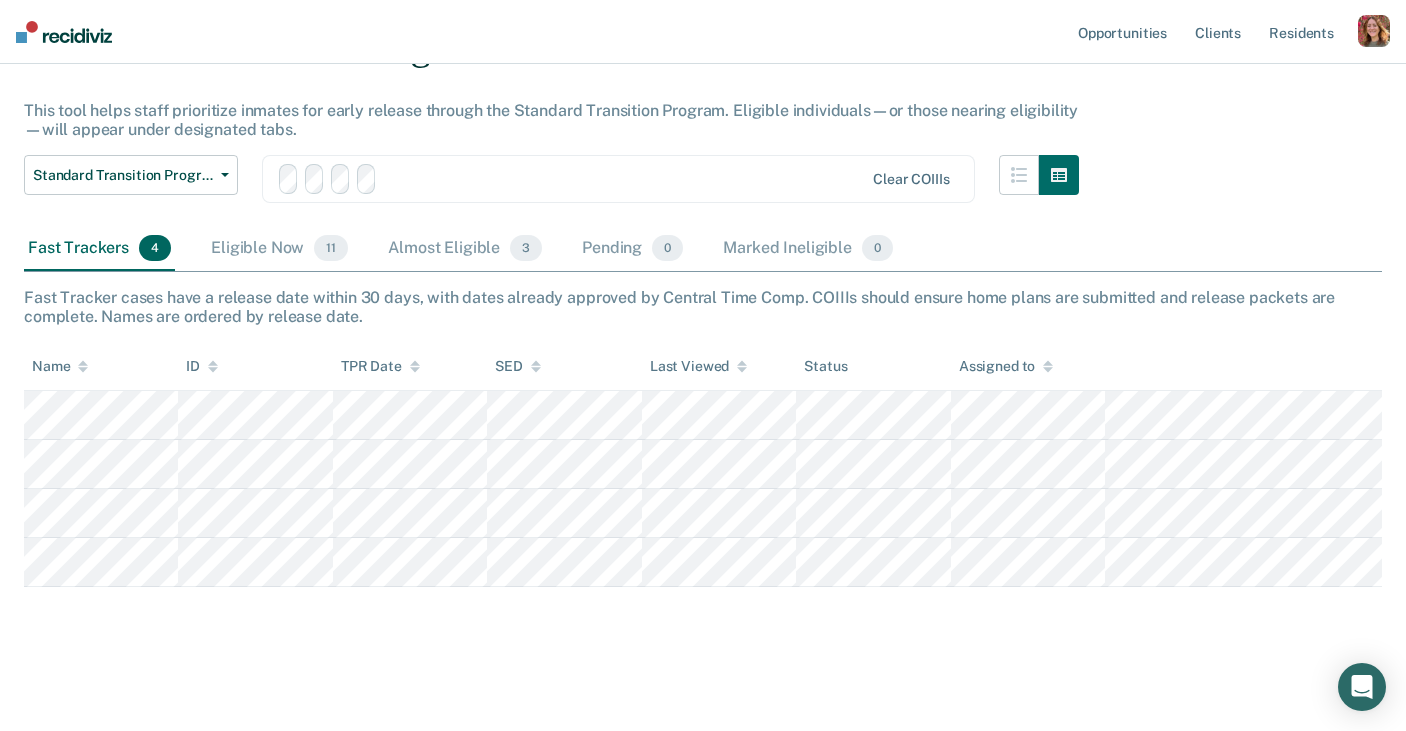scroll, scrollTop: 0, scrollLeft: 0, axis: both 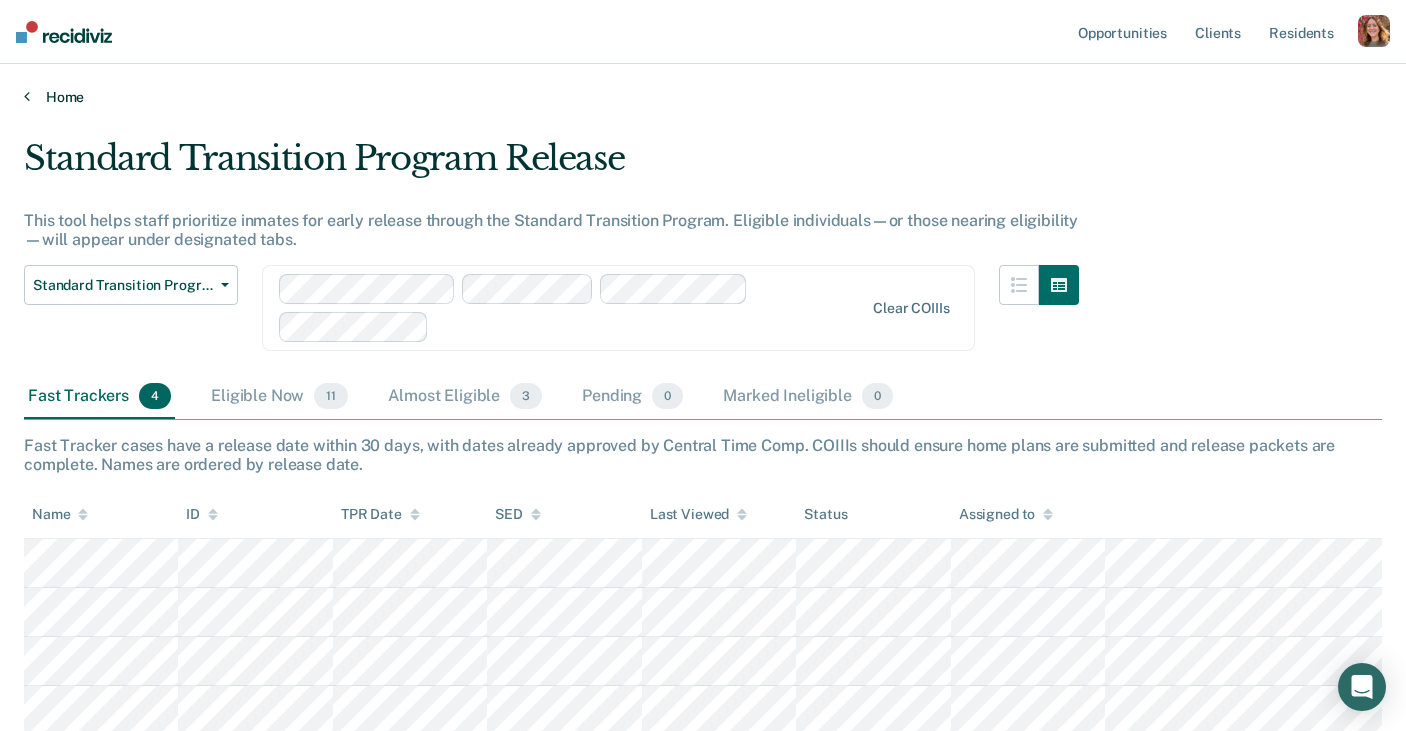 click on "Home" at bounding box center (703, 97) 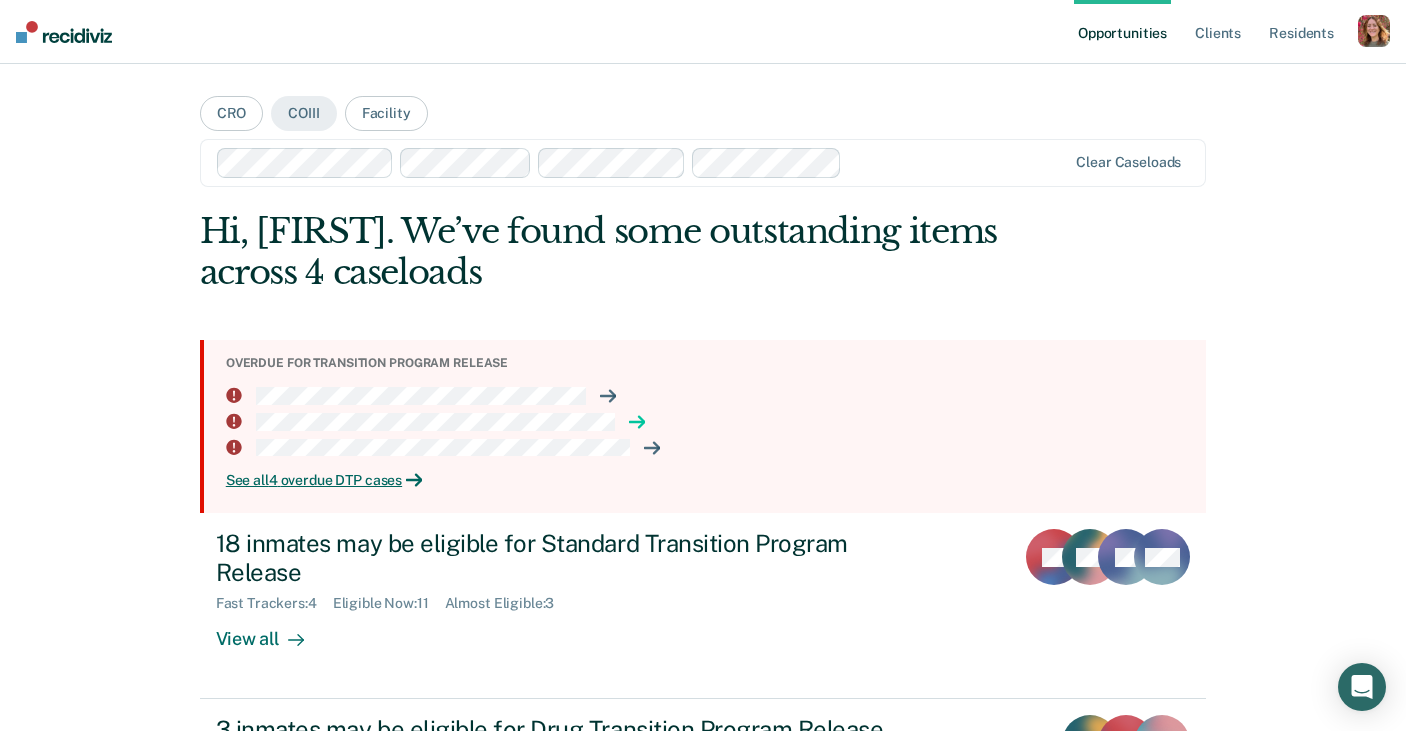 click at bounding box center [608, 396] 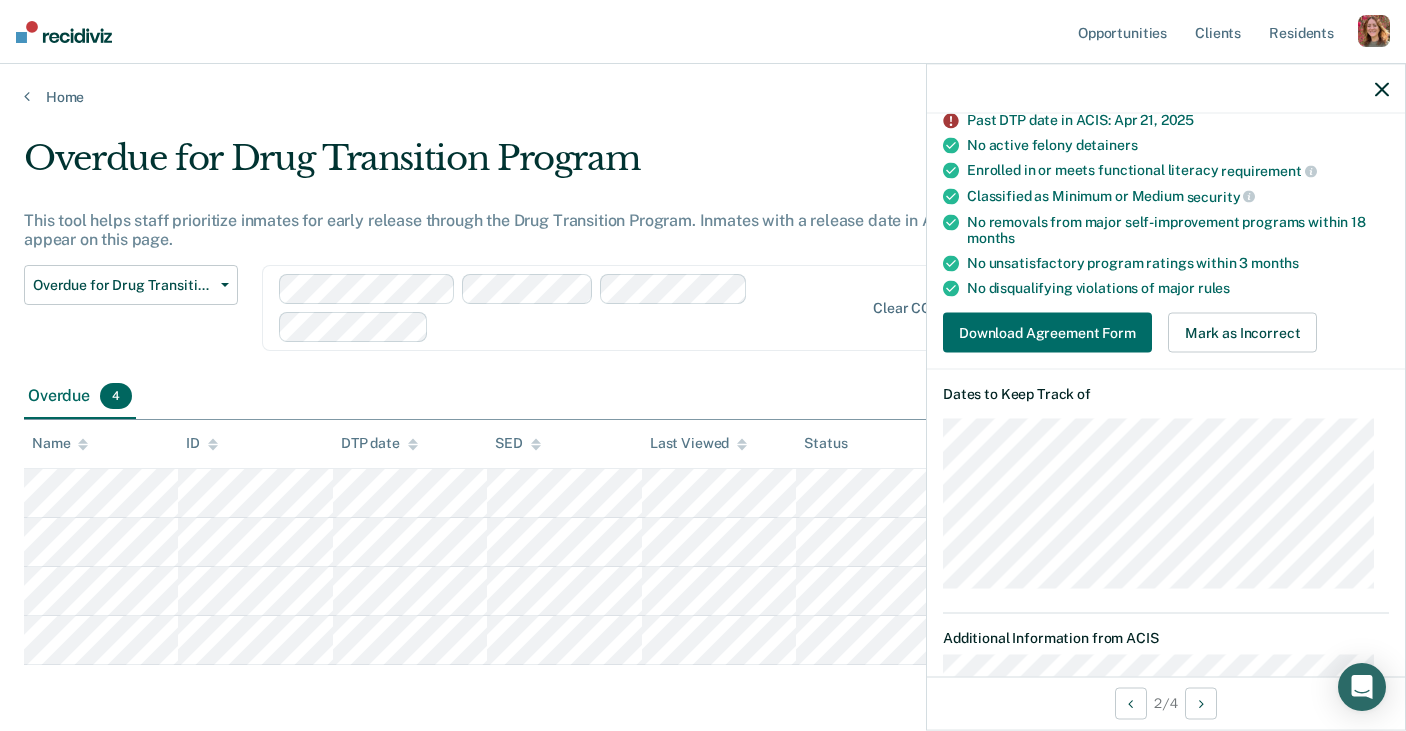 scroll, scrollTop: 93, scrollLeft: 0, axis: vertical 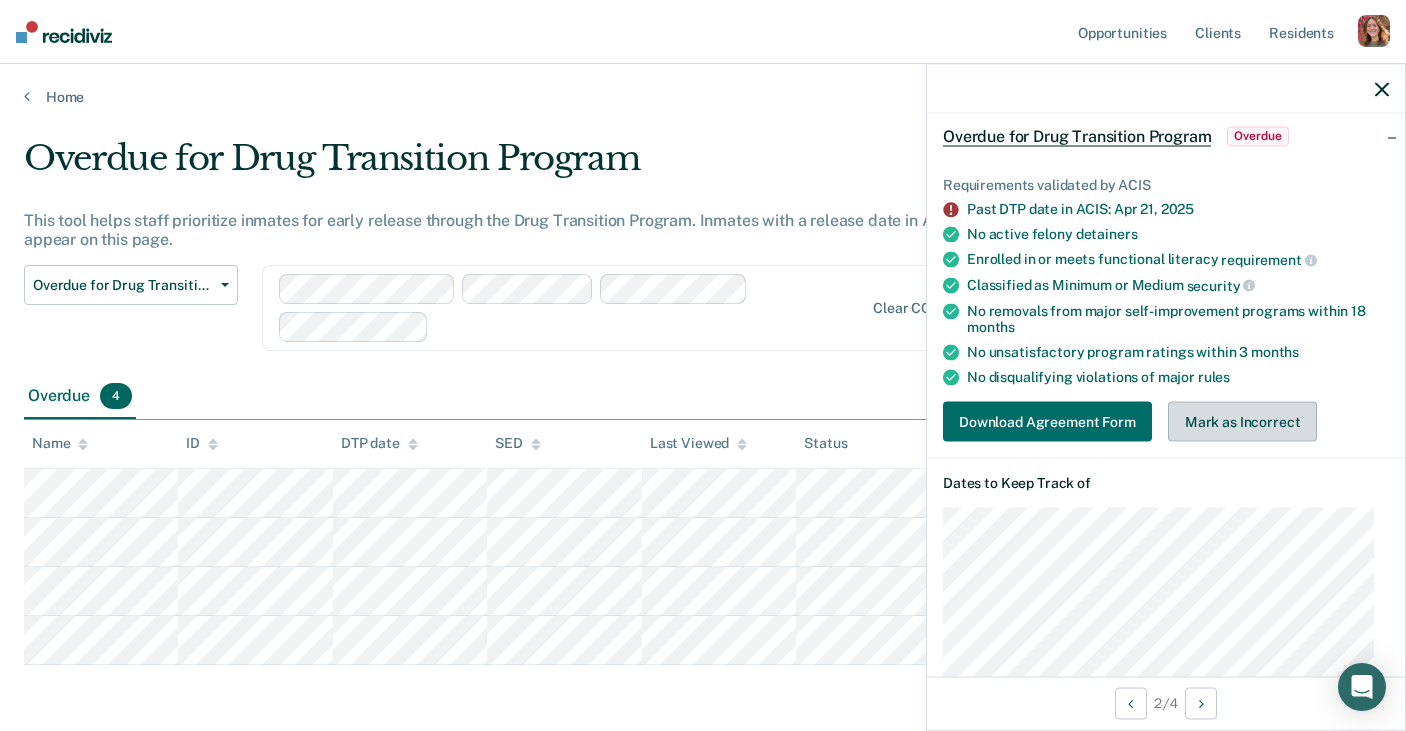 click on "Mark as Incorrect" at bounding box center (1243, 422) 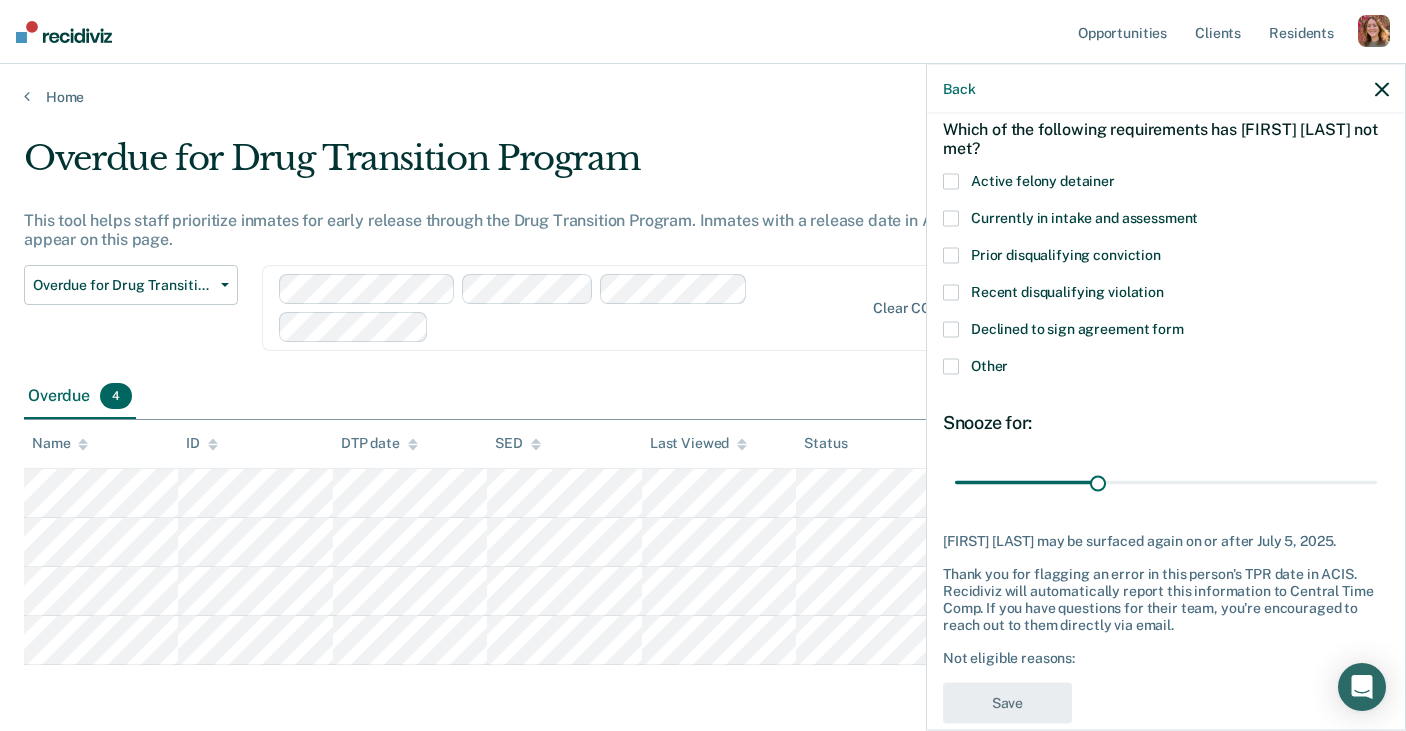 click at bounding box center (951, 330) 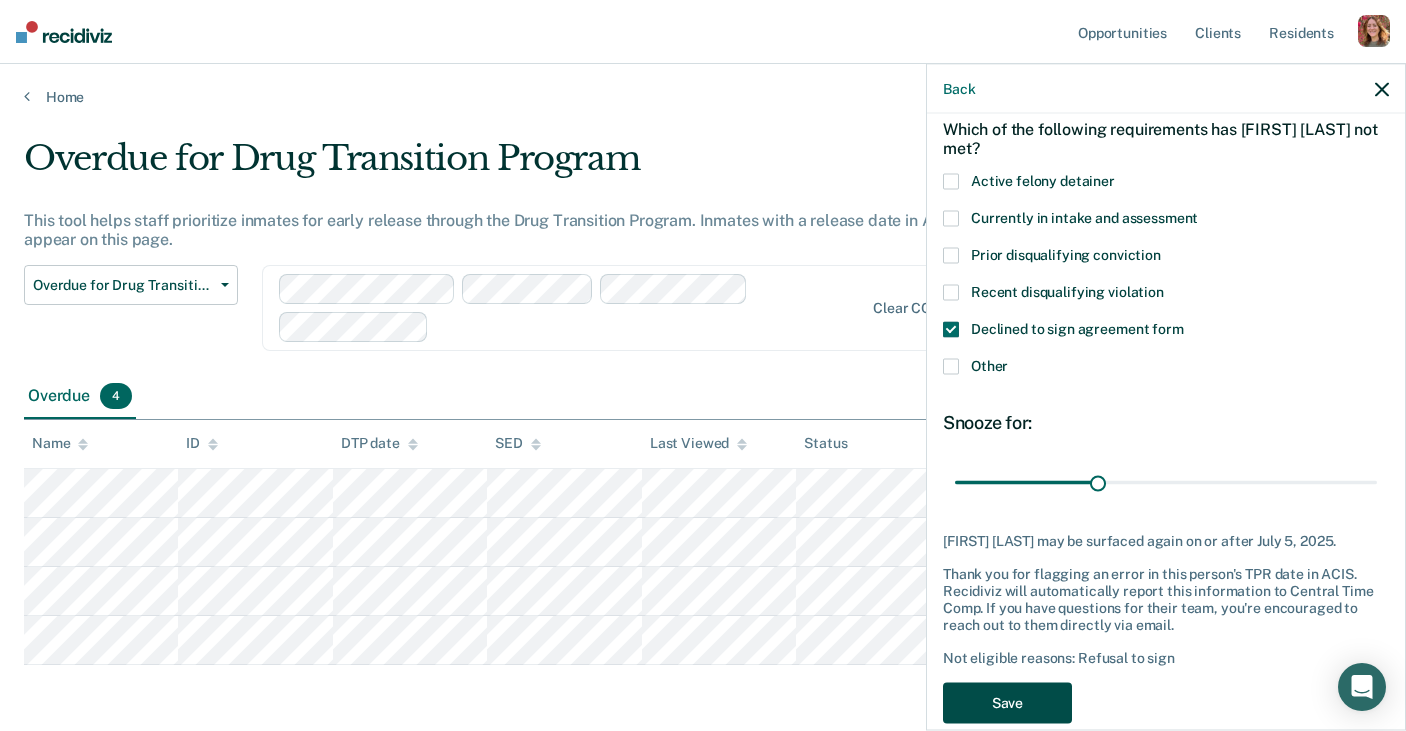 click on "Save" at bounding box center [1007, 703] 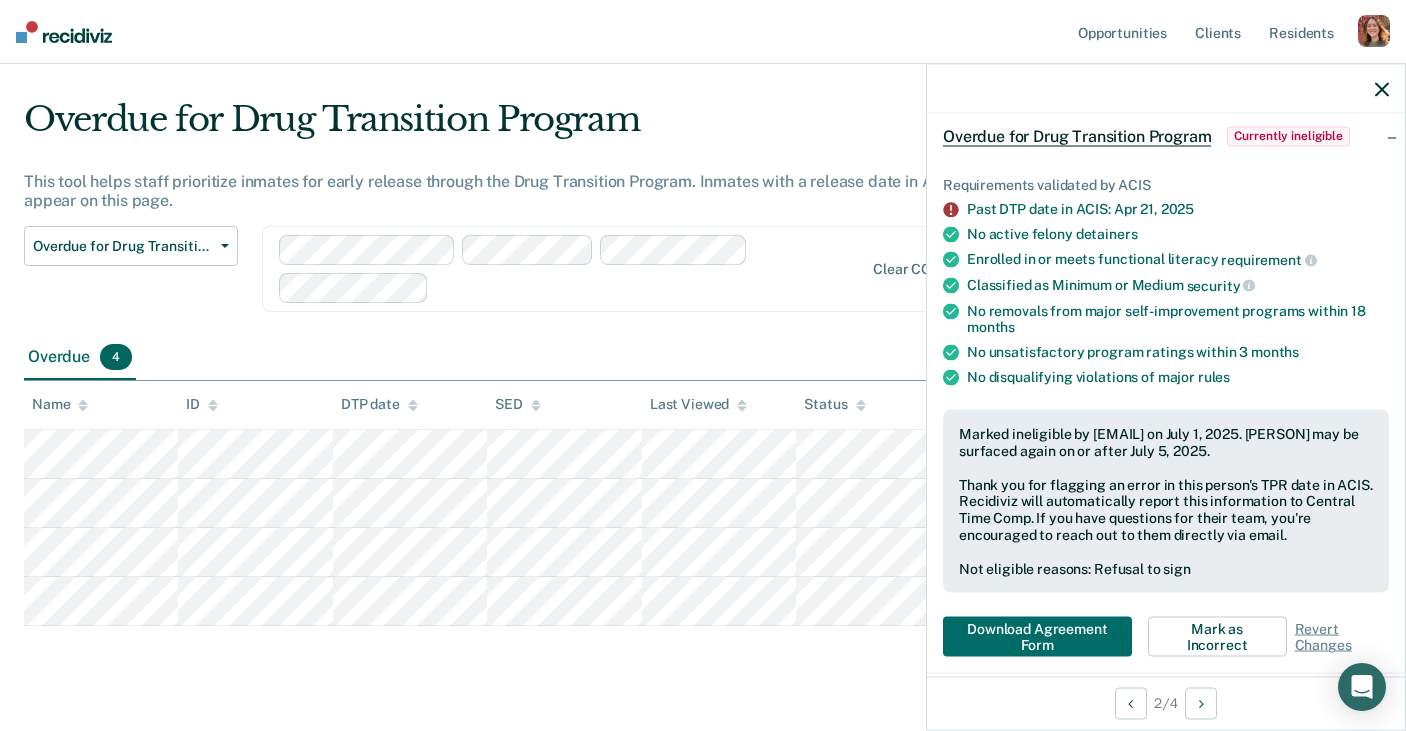 scroll, scrollTop: 18, scrollLeft: 0, axis: vertical 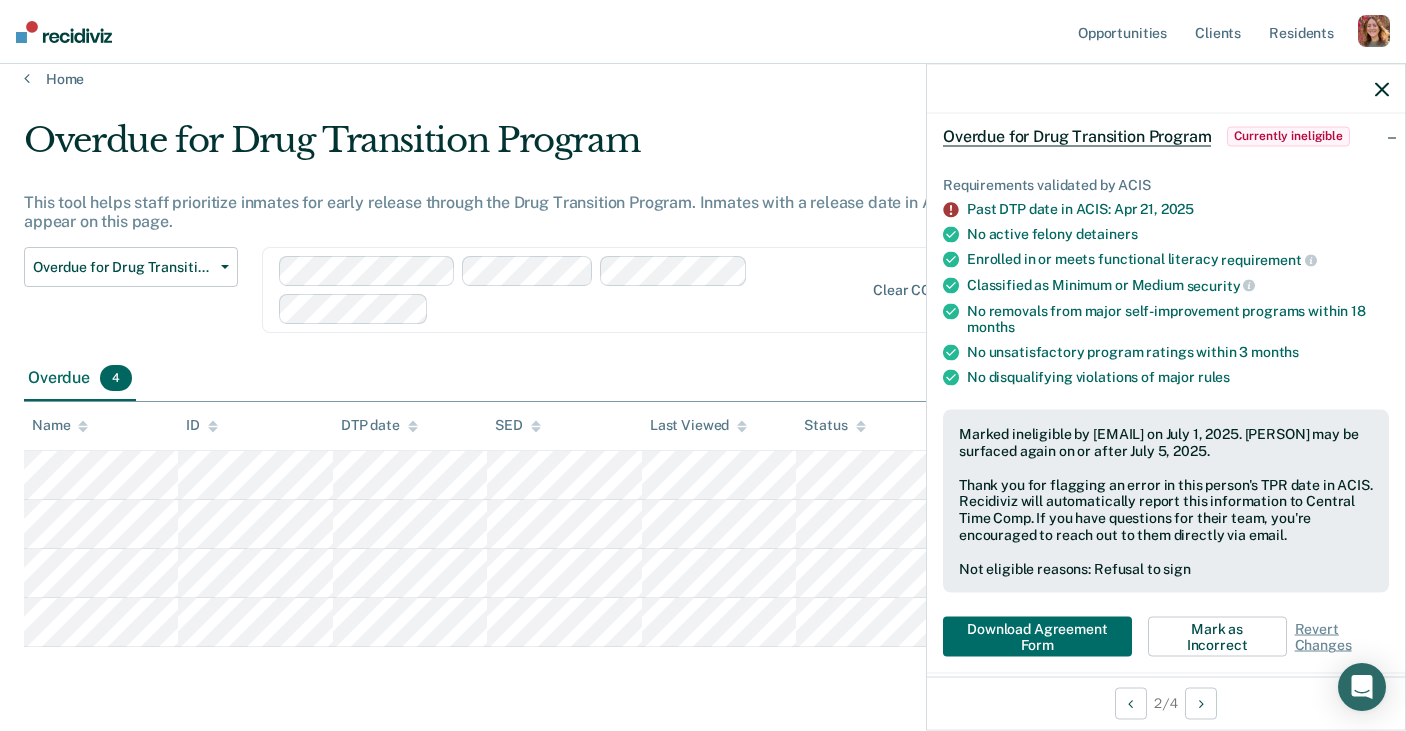 click at bounding box center [650, 308] 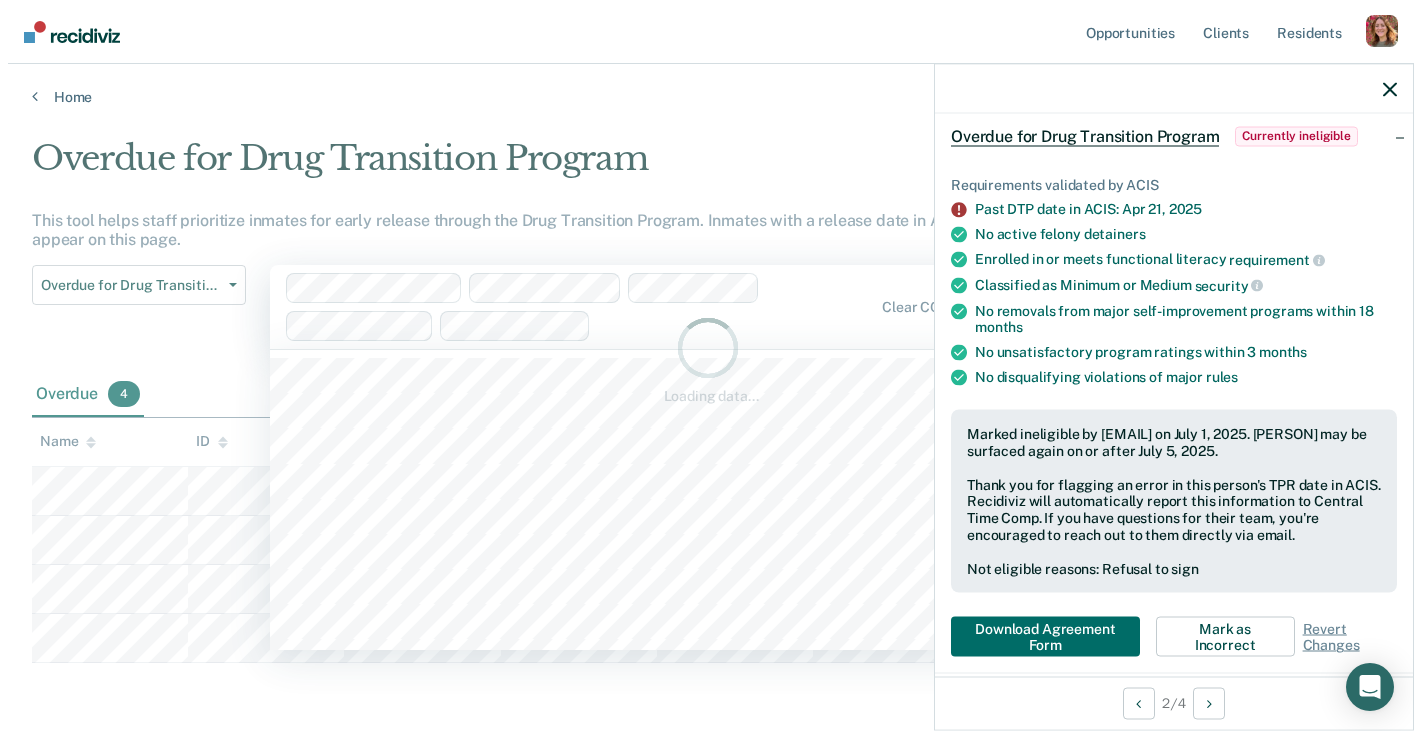 scroll, scrollTop: 0, scrollLeft: 0, axis: both 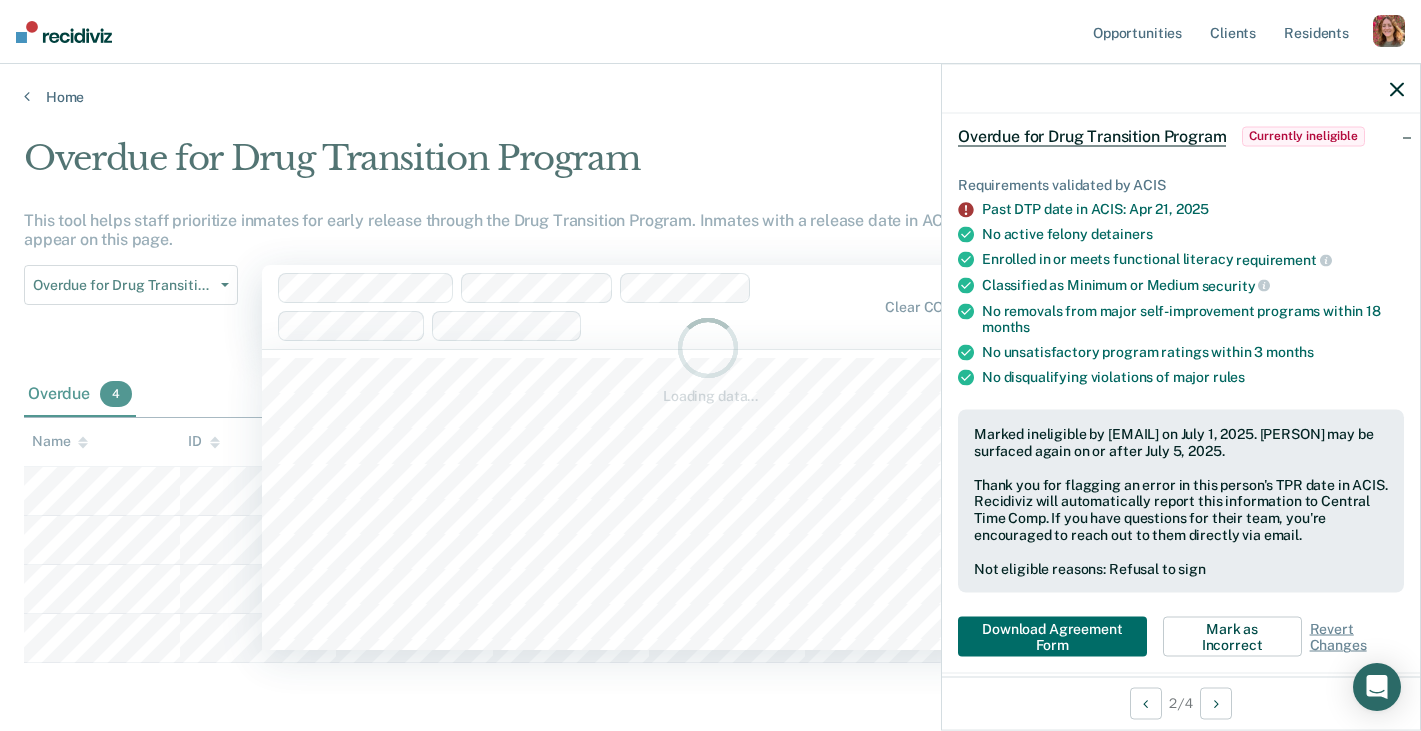 click on "Overdue for Drug Transition Program   This tool helps staff prioritize inmates for early release through the Drug Transition Program. Inmates with a release date in ACIS in the past will appear on this page.  Overdue for Drug Transition Program Standard Transition Program Release Drug Transition Program Release Overdue for Standard Transition Program Overdue for Drug Transition Program option [FIRST] [LAST], selected. [FIRST] [LAST], 1 of 336. 336 results available. Use Up and Down to choose options, press Enter to select the currently focused option, press Escape to exit the menu, press Tab to select the option and exit the menu. Clear   COIIIs Overdue 4
To pick up a draggable item, press the space bar.
While dragging, use the arrow keys to move the item.
Press space again to drop the item in its new position, or press escape to cancel.
Name ID DTP date SED Last Viewed Status Assigned to Loading data... Loading data..." at bounding box center (710, 359) 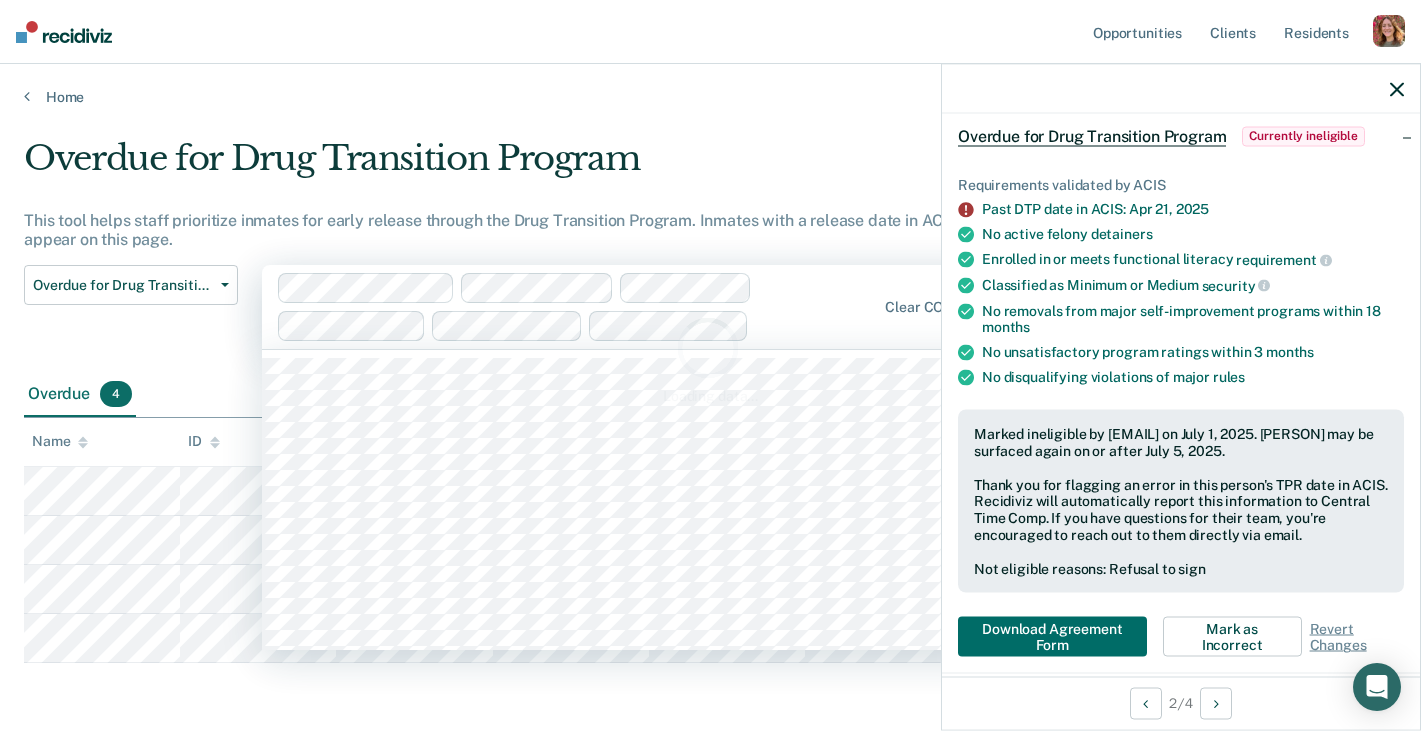 click on "Overdue for Drug Transition Program   This tool helps staff prioritize inmates for early release through the Drug Transition Program. Inmates with a release date in ACIS in the past will appear on this page.  Overdue for Drug Transition Program Standard Transition Program Release Drug Transition Program Release Overdue for Standard Transition Program Overdue for Drug Transition Program option [FIRST] [LAST], selected. [FIRST] [LAST], 1 of 335. 335 results available. Use Up and Down to choose options, press Enter to select the currently focused option, press Escape to exit the menu, press Tab to select the option and exit the menu. Clear   COIIIs Overdue 4
To pick up a draggable item, press the space bar.
While dragging, use the arrow keys to move the item.
Press space again to drop the item in its new position, or press escape to cancel.
Name ID DTP date SED Last Viewed Status Assigned to Loading data..." at bounding box center (710, 359) 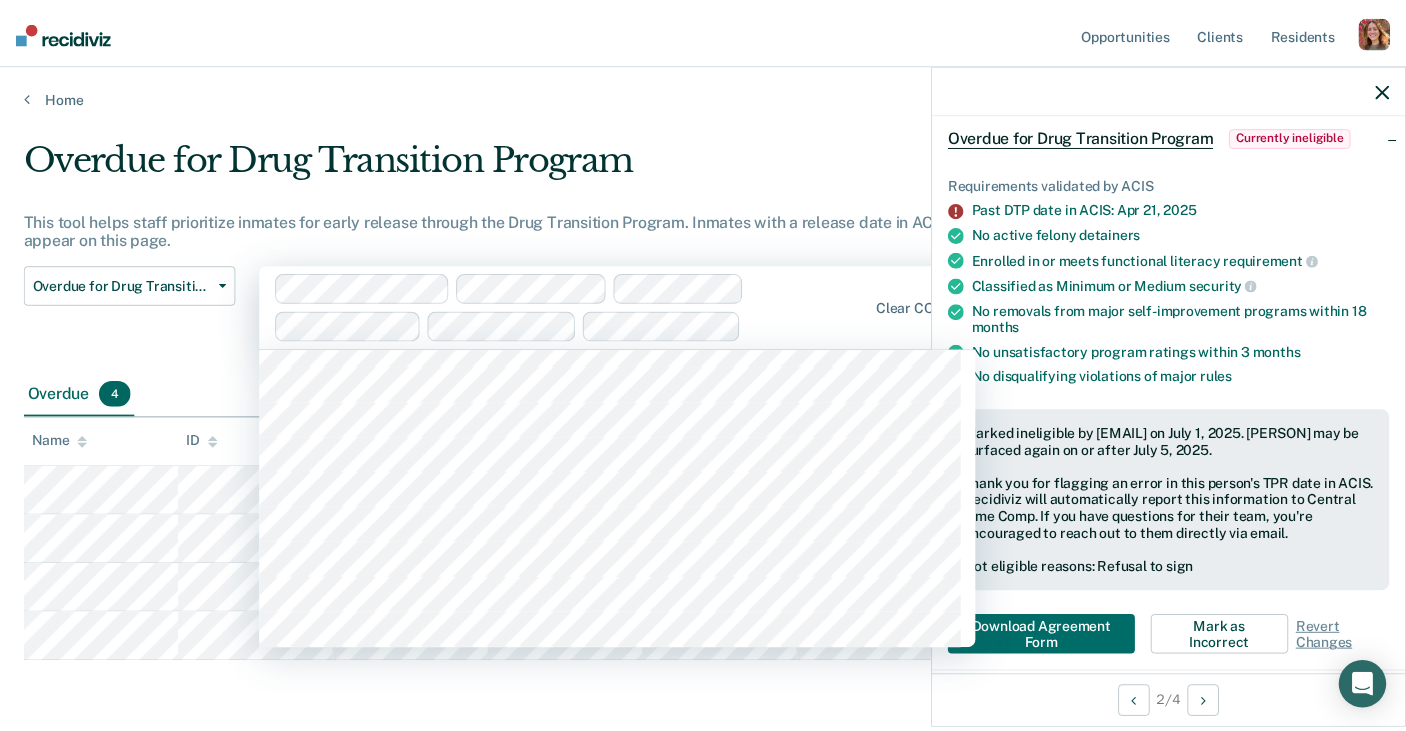 scroll, scrollTop: 288, scrollLeft: 0, axis: vertical 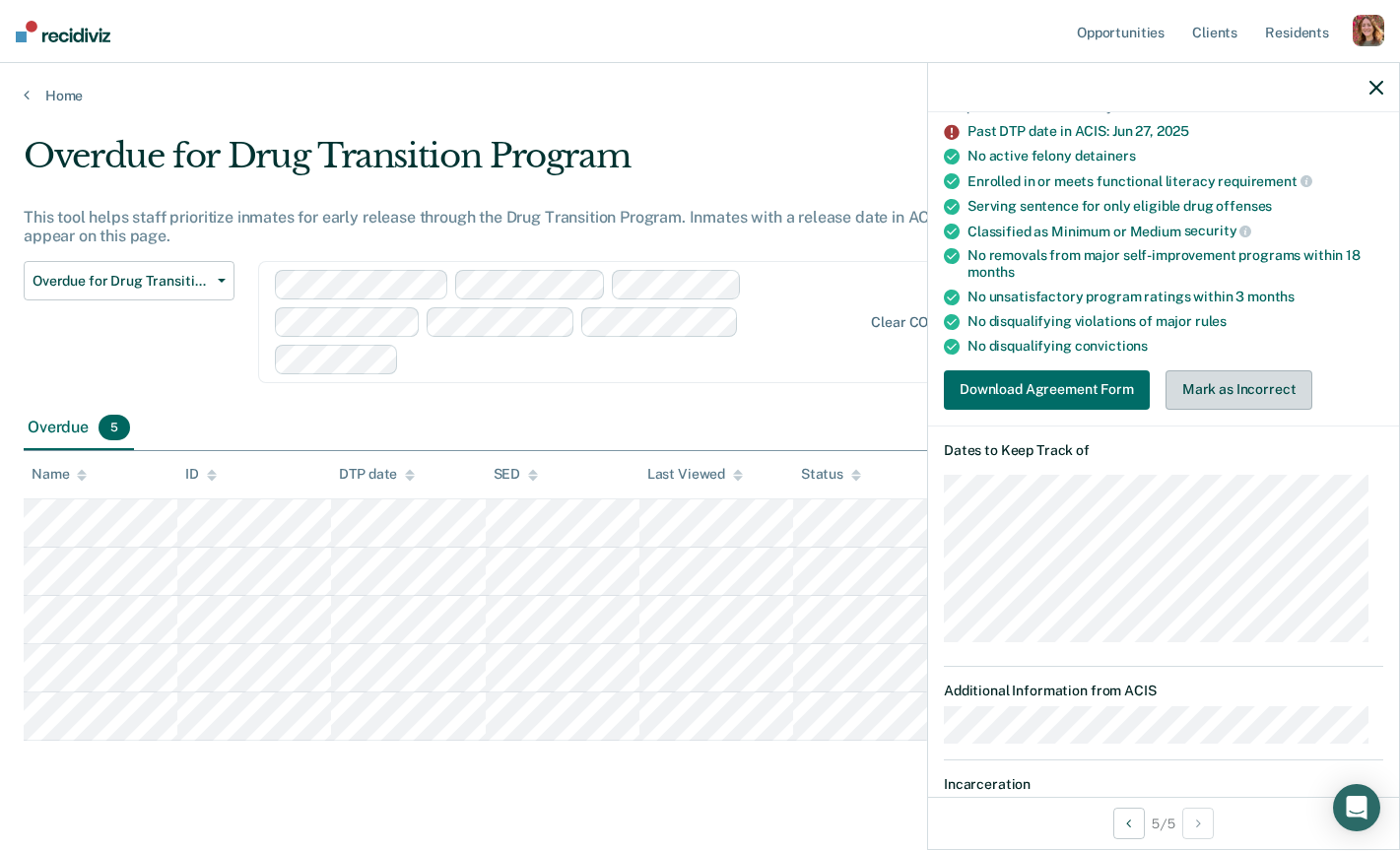 click on "Mark as Incorrect" at bounding box center (1239, 390) 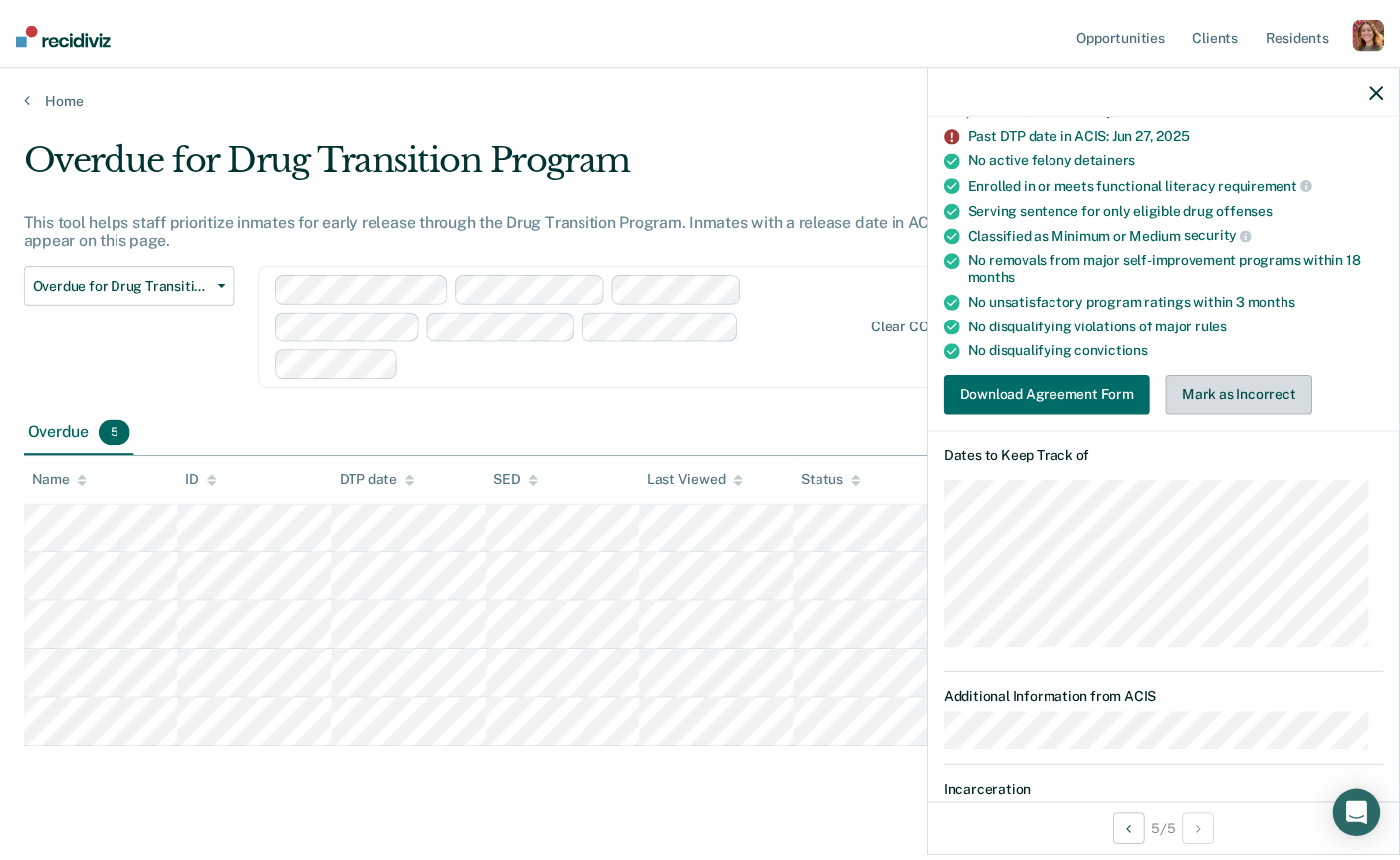 scroll, scrollTop: 0, scrollLeft: 0, axis: both 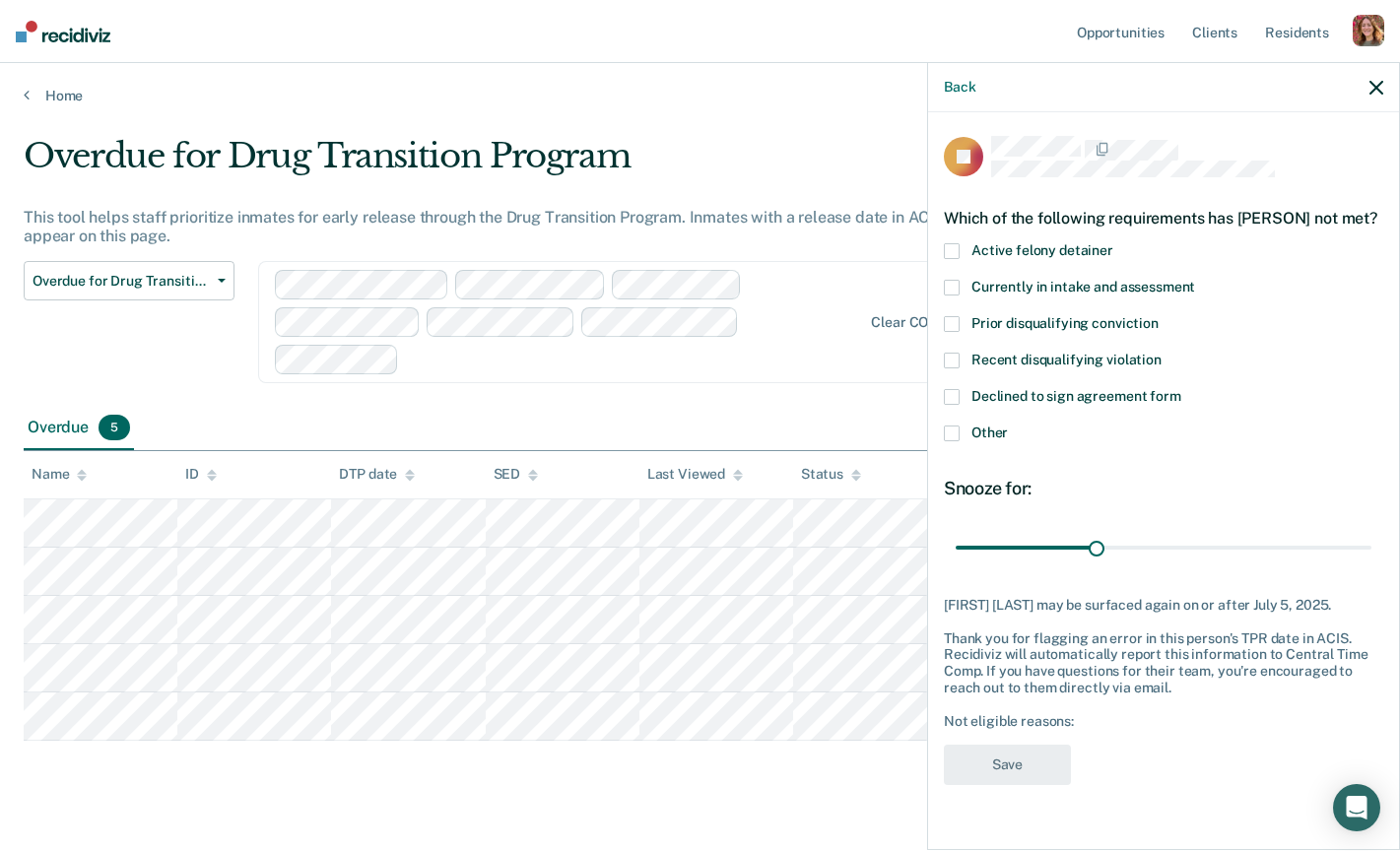 click at bounding box center (952, 397) 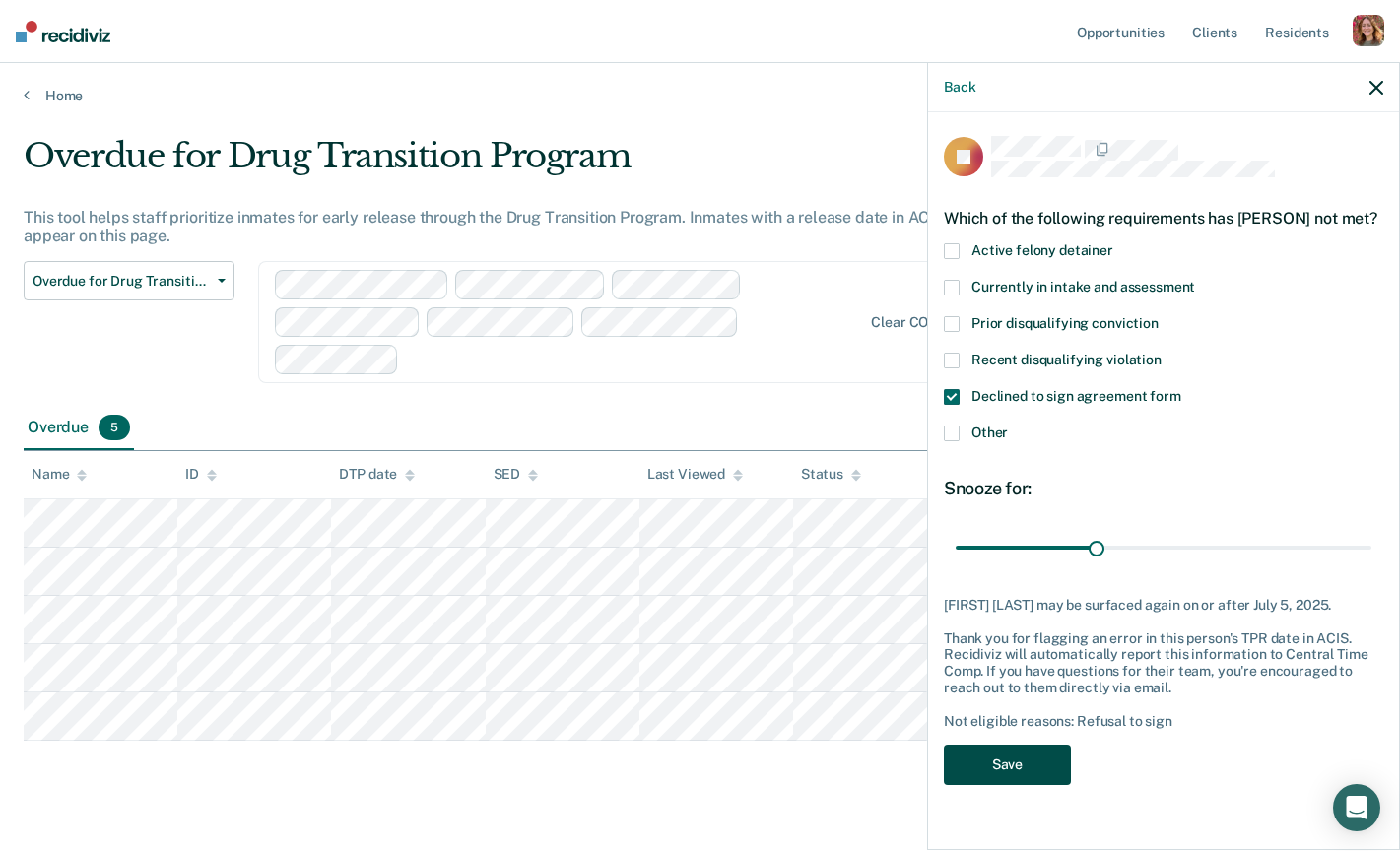 click on "Save" at bounding box center (1007, 764) 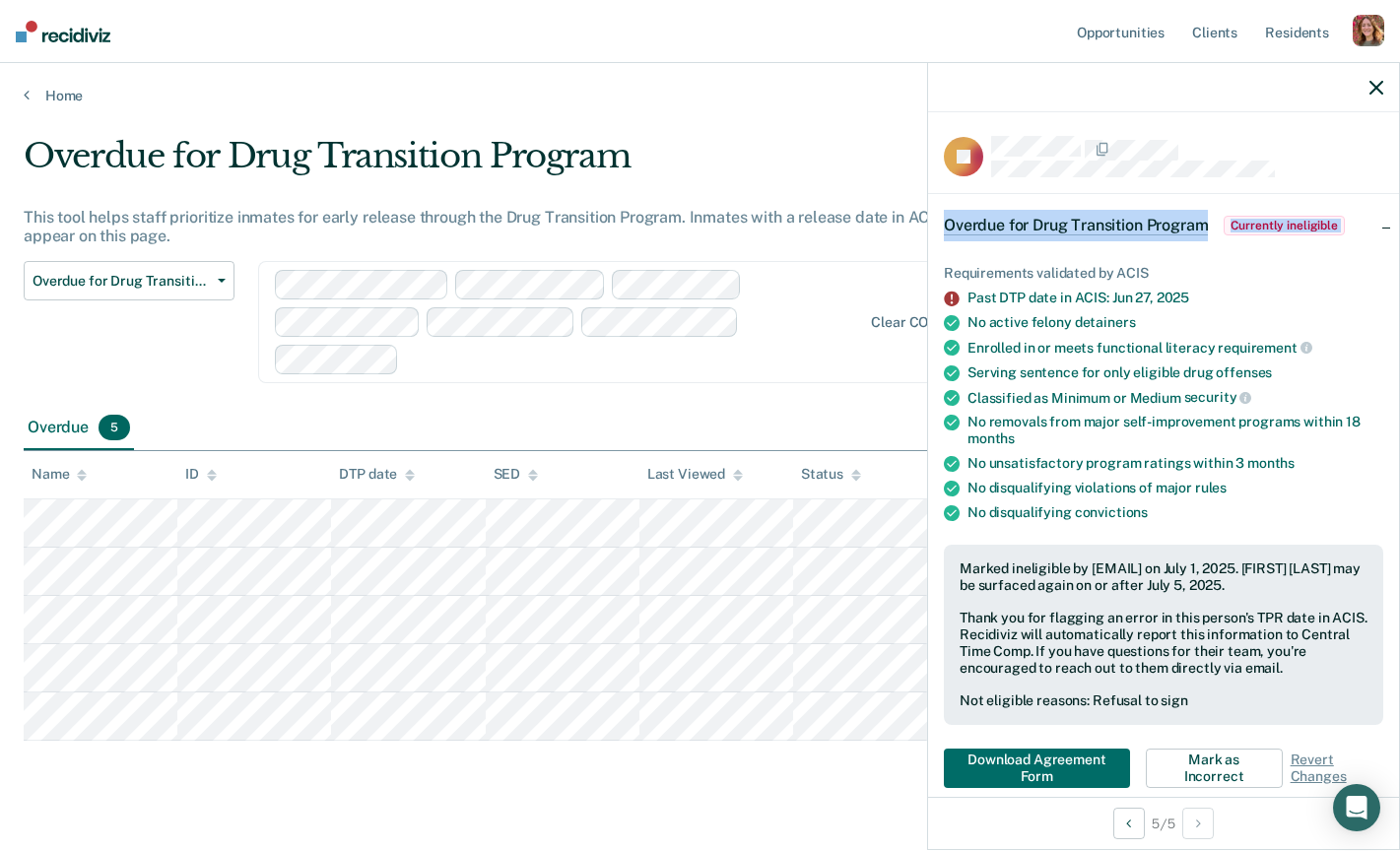 drag, startPoint x: 1216, startPoint y: 200, endPoint x: 1335, endPoint y: 262, distance: 134.18271 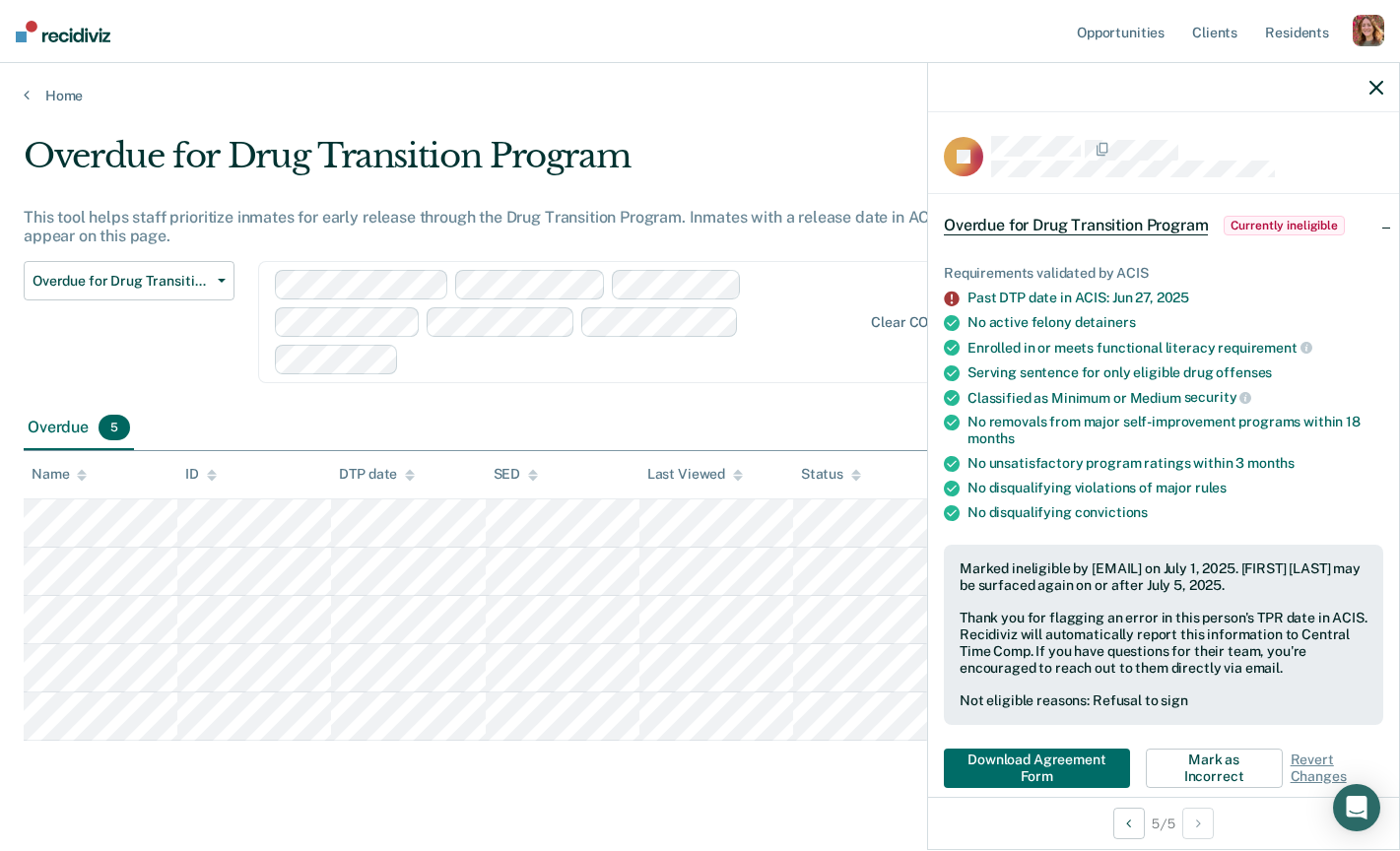 click on "Requirements validated by ACIS Past DTP date in ACIS: Jun 27, 2025 No active felony   detainers Enrolled in or meets functional literacy   requirement   Serving sentence for only eligible drug   offenses Classified as Minimum or Medium   security   No removals from major self-improvement programs within 18   months No unsatisfactory program ratings within 3   months No disqualifying violations of major   rules No disqualifying   convictions   Marked ineligible by [EMAIL] on July 1, 2025. [PERSON] may be surfaced again on or after July 5, 2025.     Thank you for flagging an error in this person's TPR date in ACIS. Recidiviz will automatically report this information to Central Time Comp. If you have questions for their team, you're encouraged to reach out to them directly via email. Not eligible reasons: Refusal to sign Download Agreement Form Mark as Incorrect Revert Changes" at bounding box center (1164, 518) 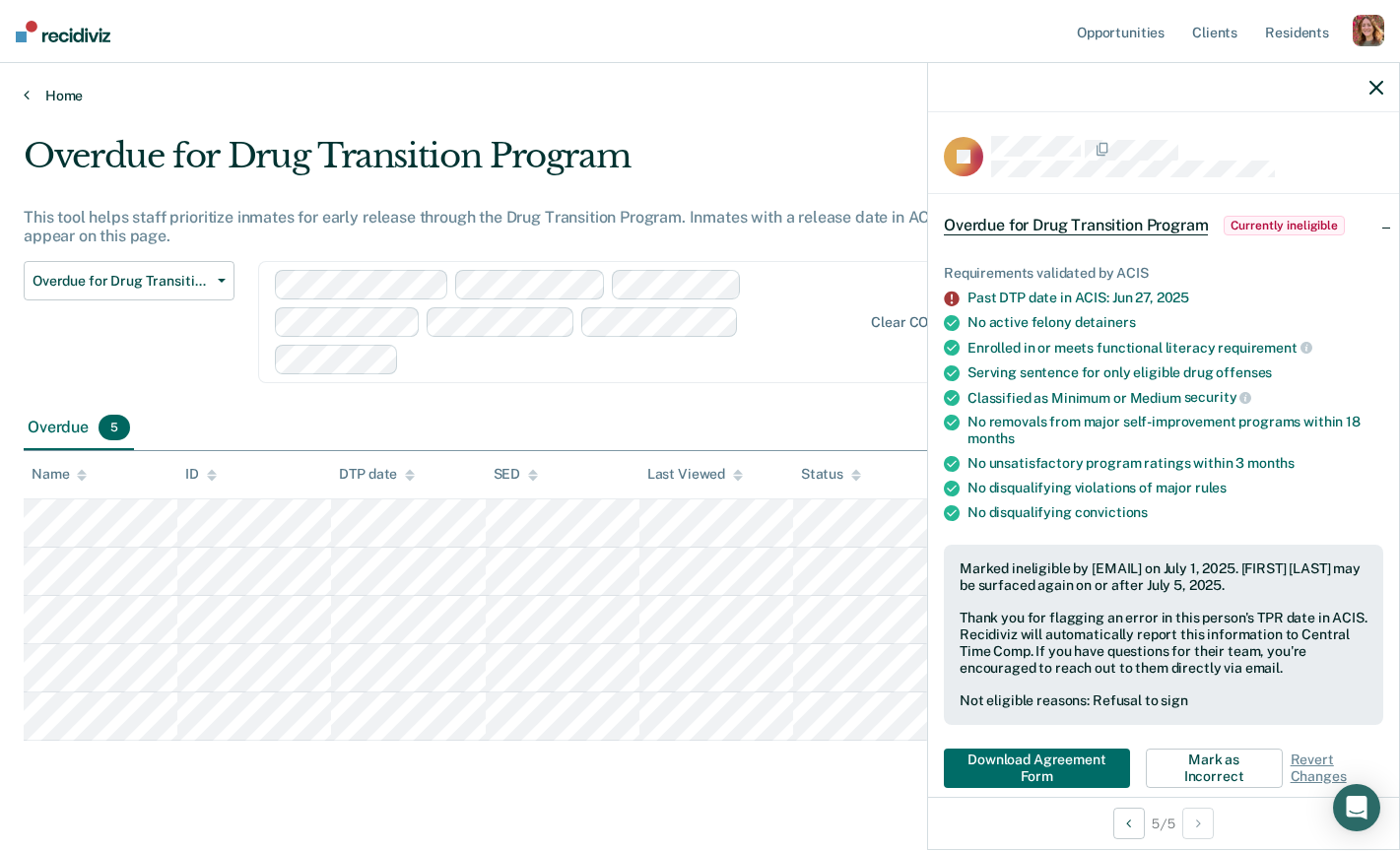 click on "Home" at bounding box center (700, 96) 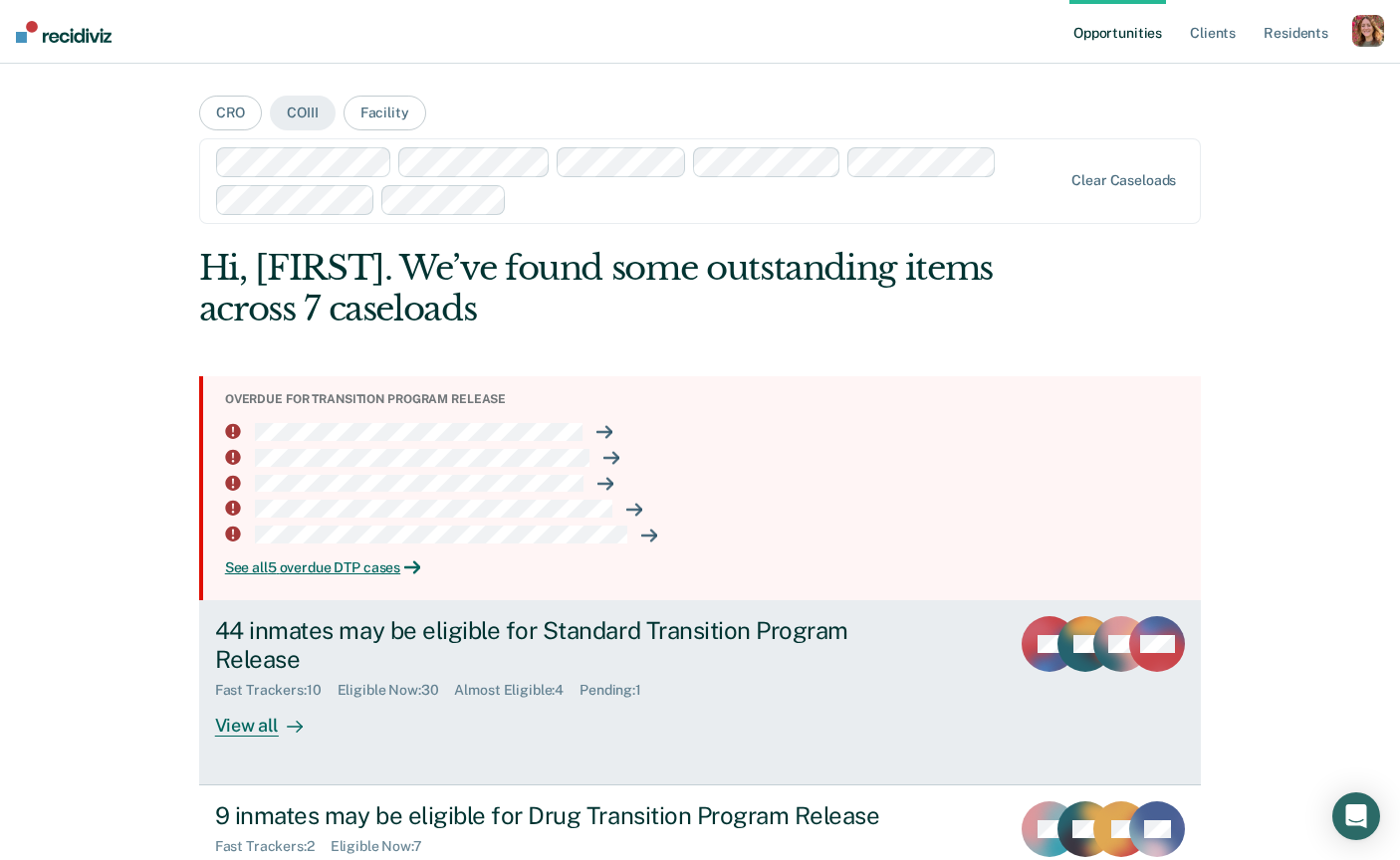 click on "View all" at bounding box center [271, 717] 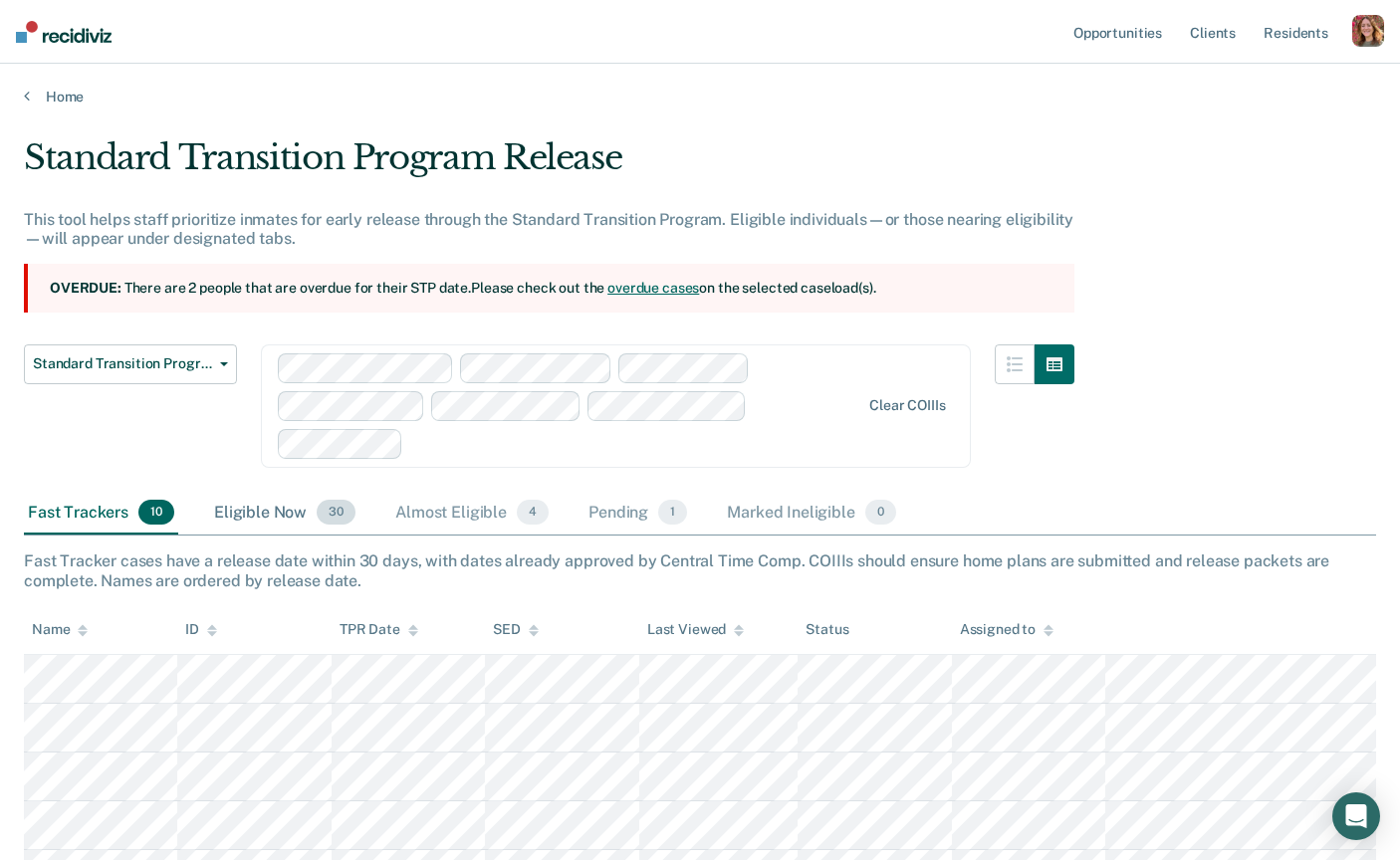 click on "Eligible Now 30" at bounding box center [285, 514] 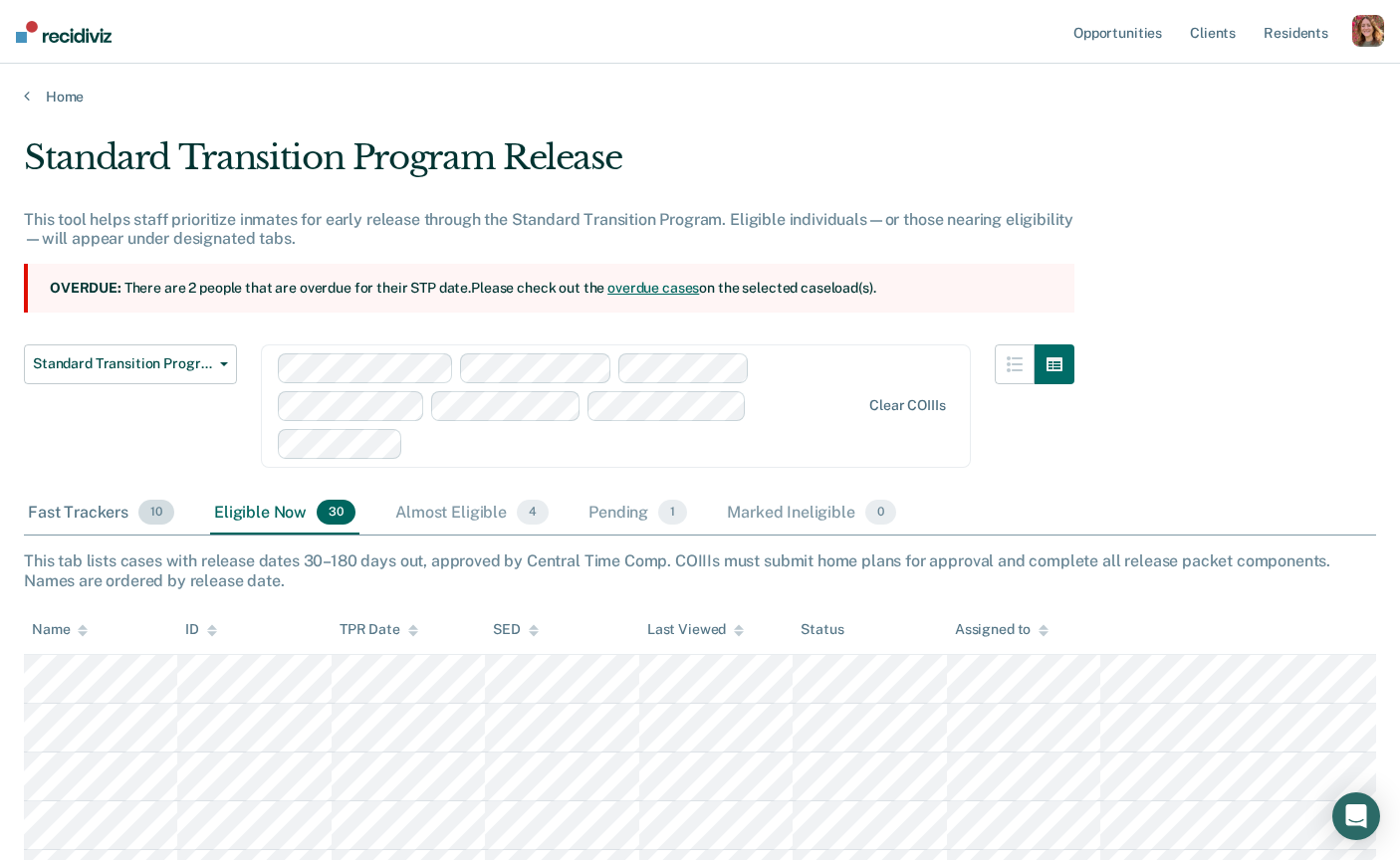 click on "Fast Trackers 10" at bounding box center [101, 514] 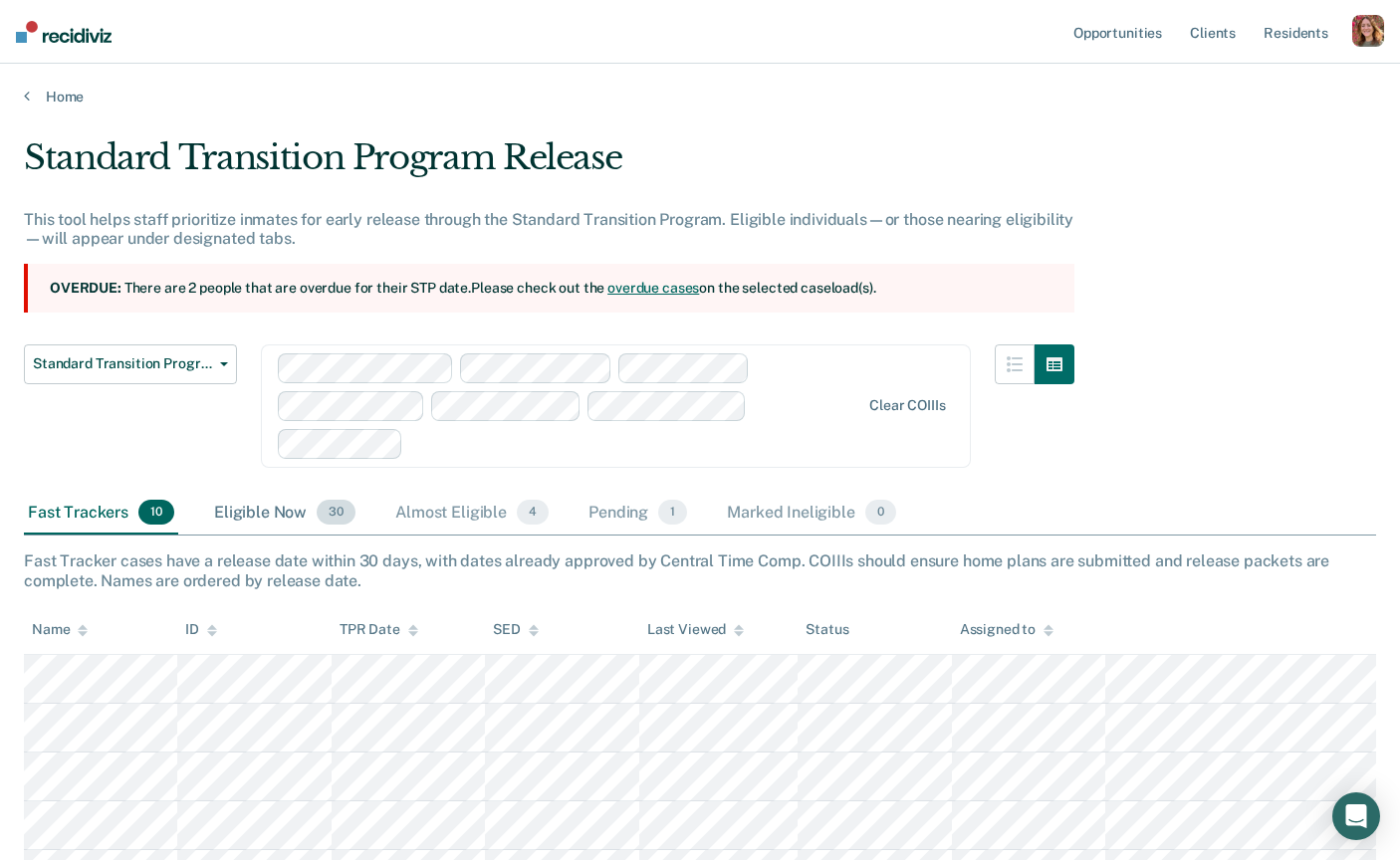 click on "Eligible Now 30" at bounding box center (285, 514) 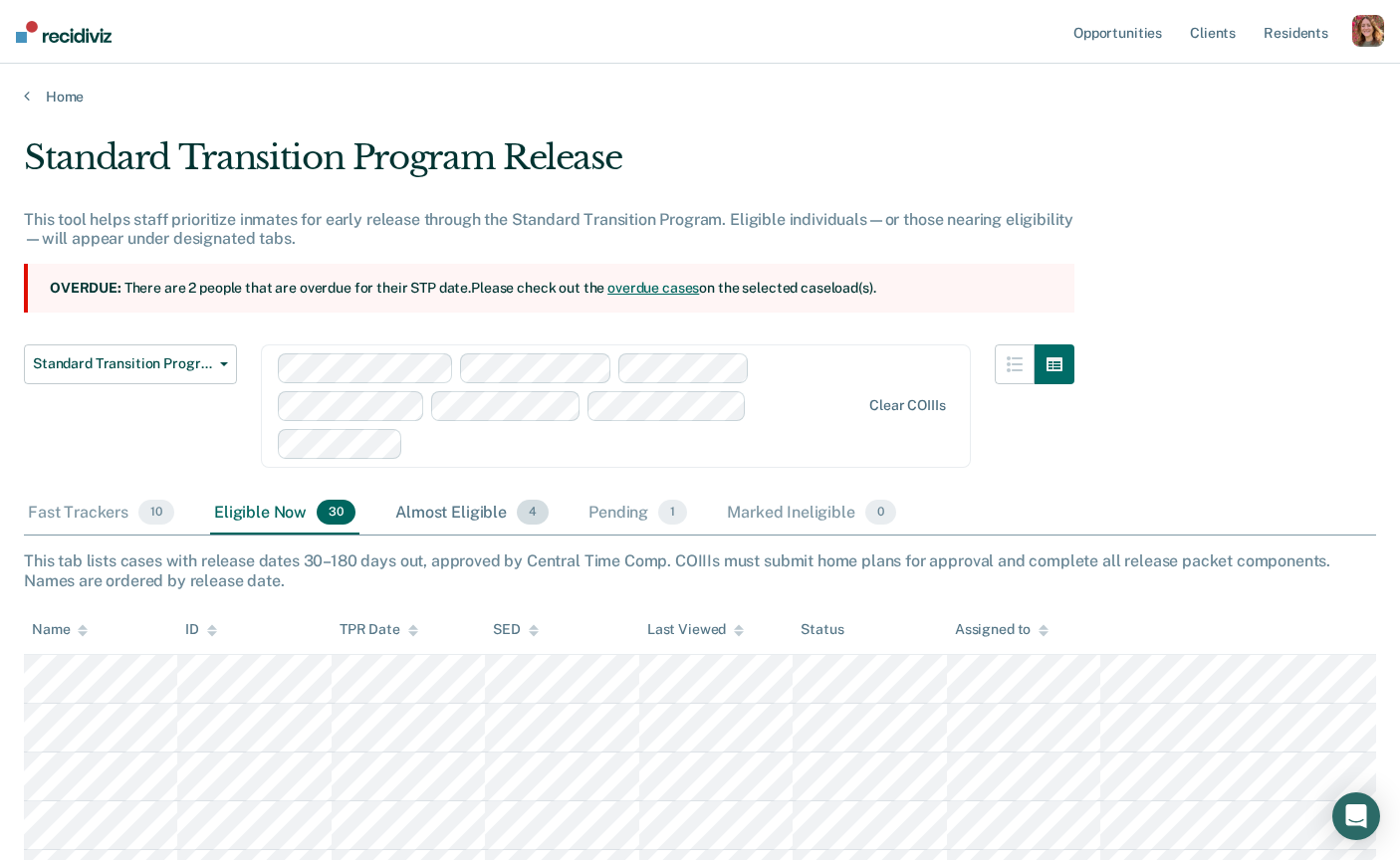 click on "Almost Eligible 4" at bounding box center [472, 514] 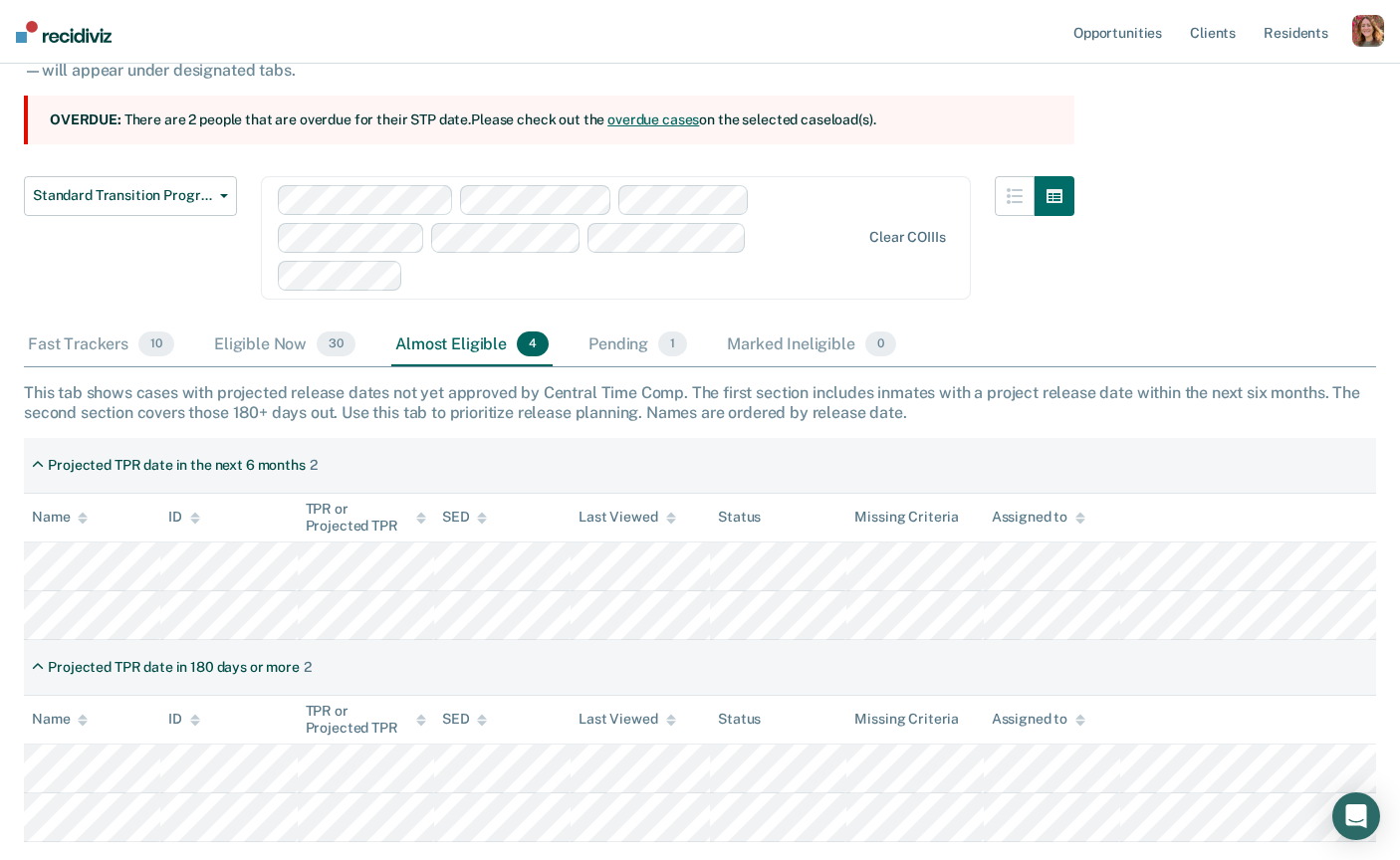 scroll, scrollTop: 166, scrollLeft: 0, axis: vertical 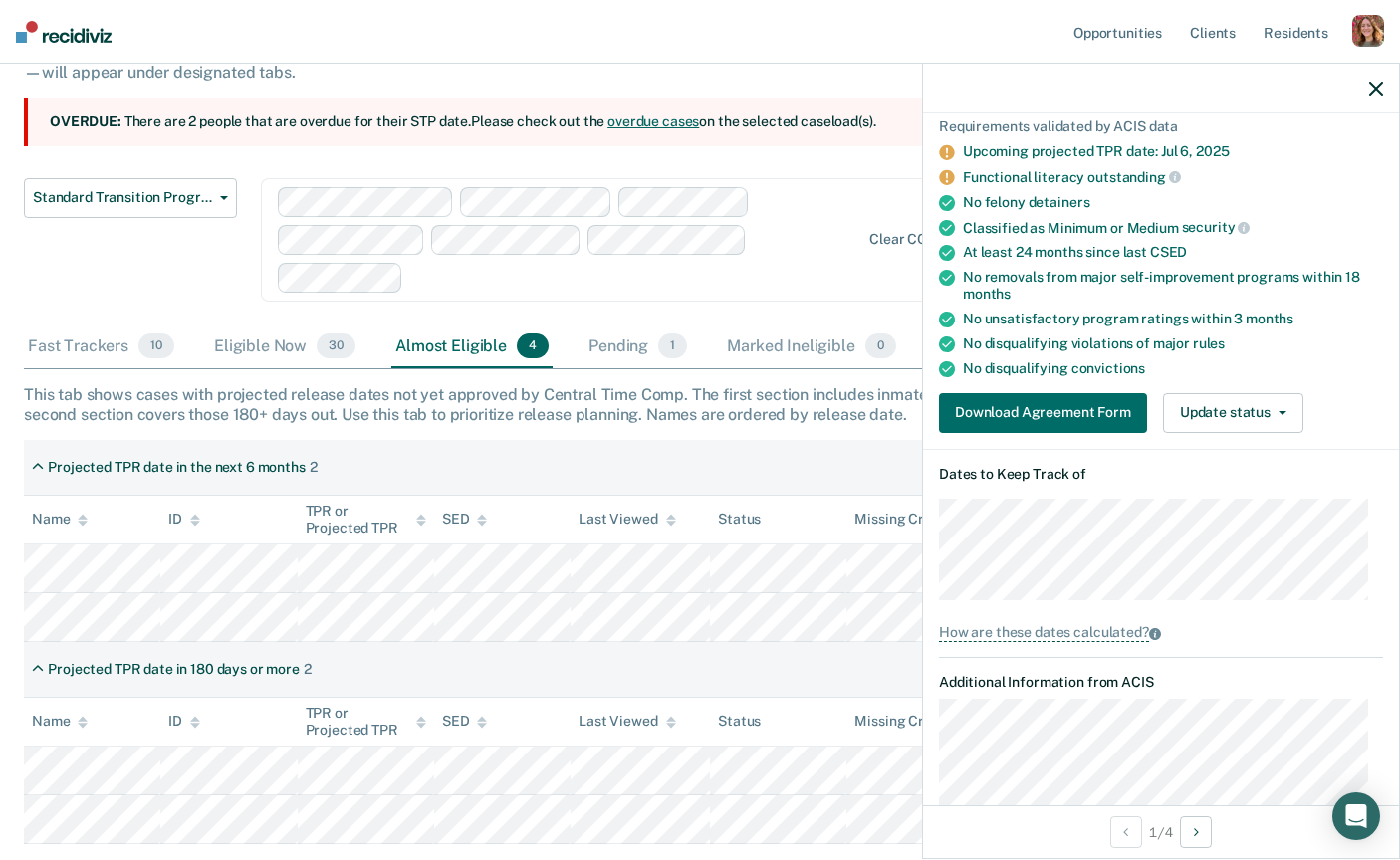 click on "Functional literacy outstanding" at bounding box center [1173, 151] 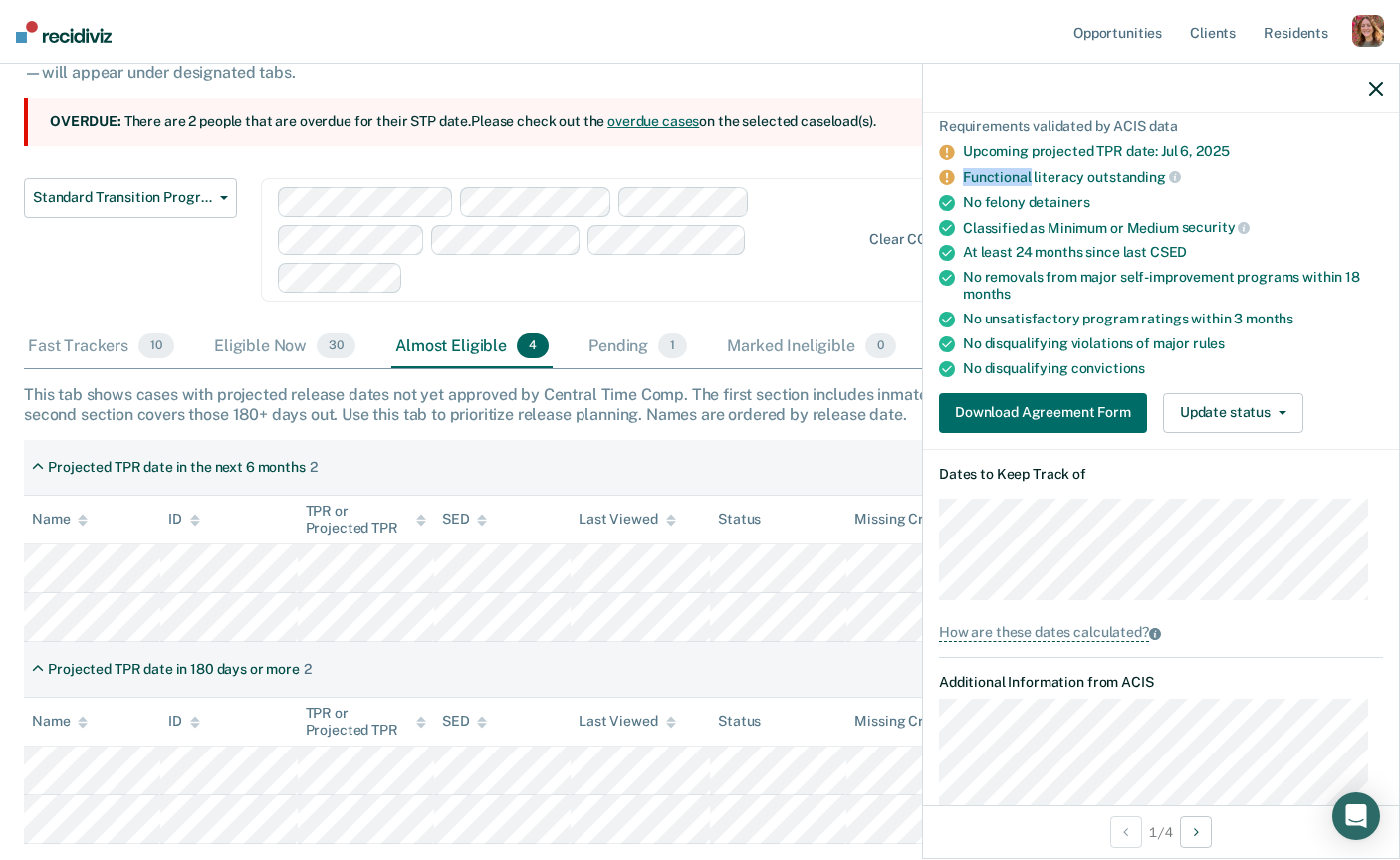 click on "Functional literacy outstanding" at bounding box center [1173, 151] 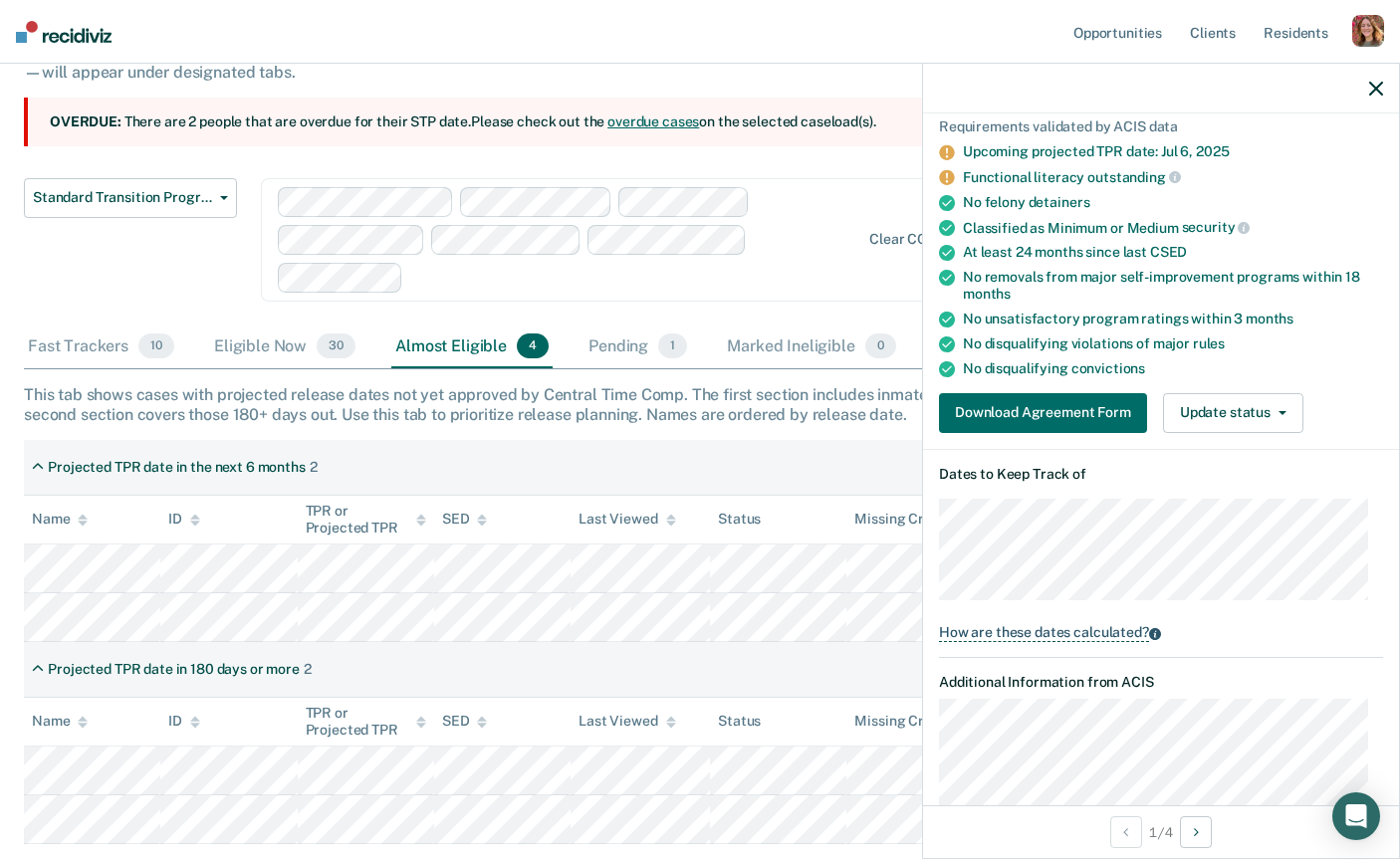 click on "How are these dates calculated?" at bounding box center (1044, 633) 